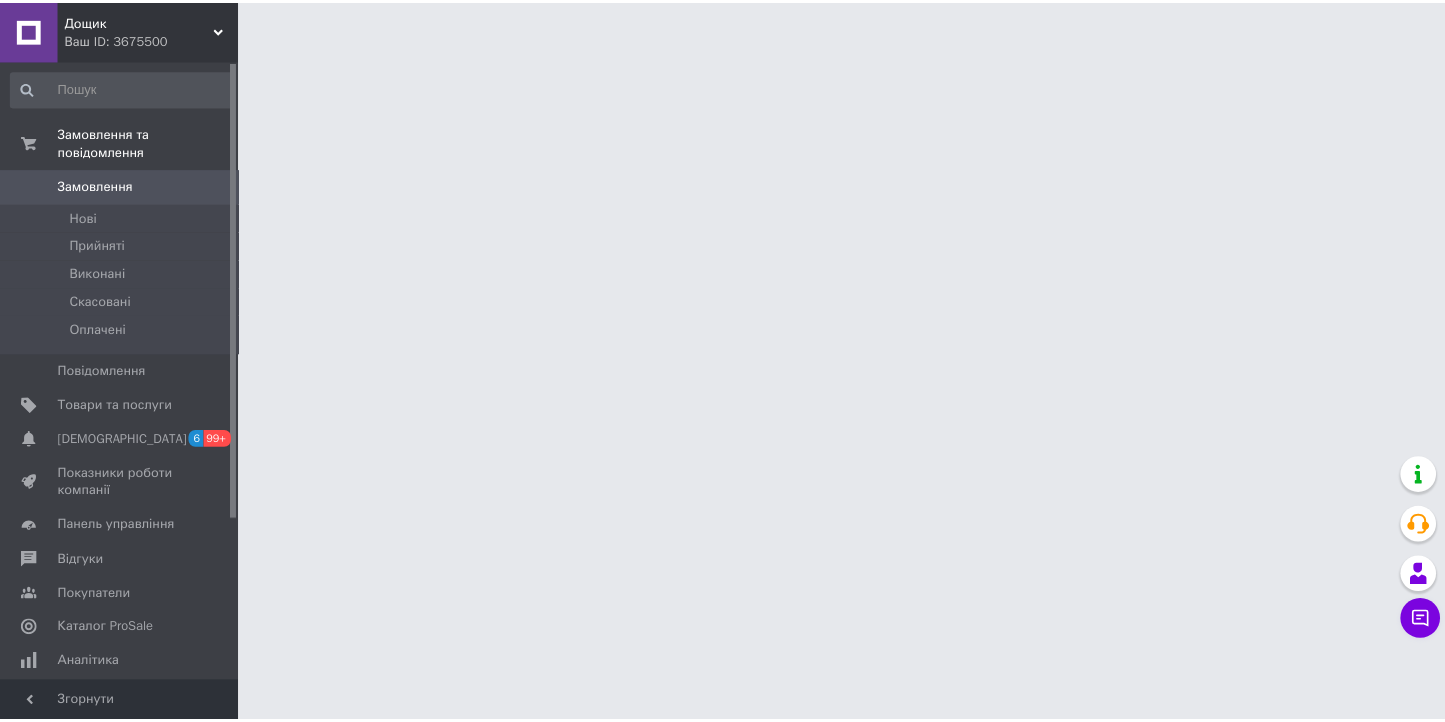 scroll, scrollTop: 0, scrollLeft: 0, axis: both 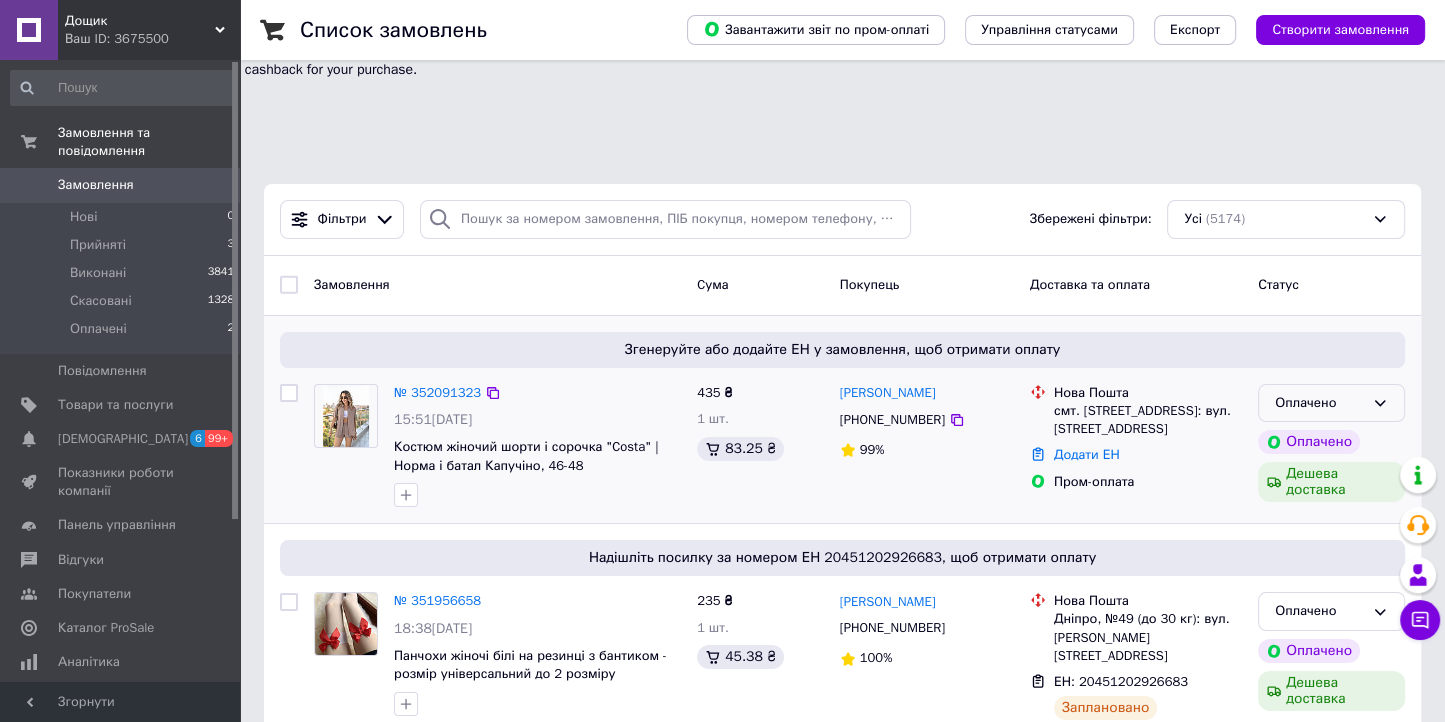 click on "Оплачено" at bounding box center (1331, 403) 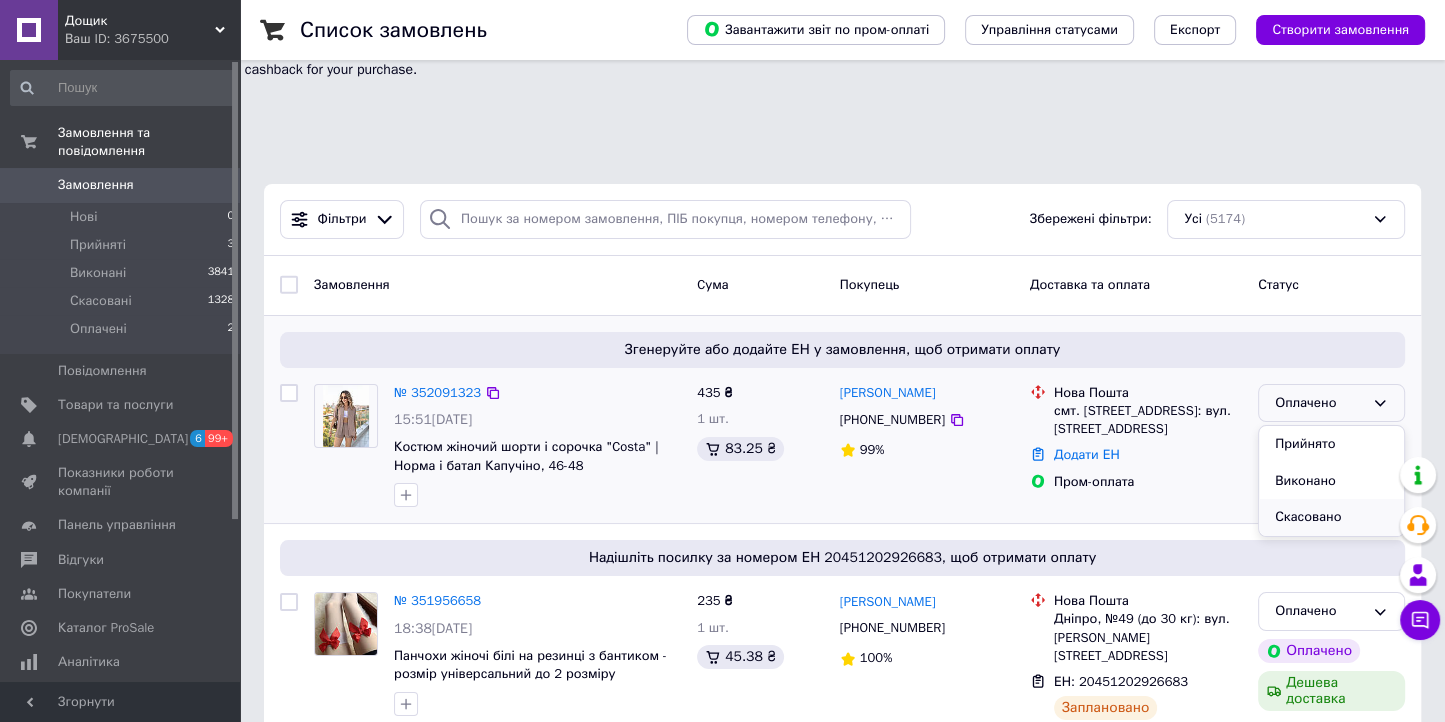 click on "Скасовано" at bounding box center [1331, 517] 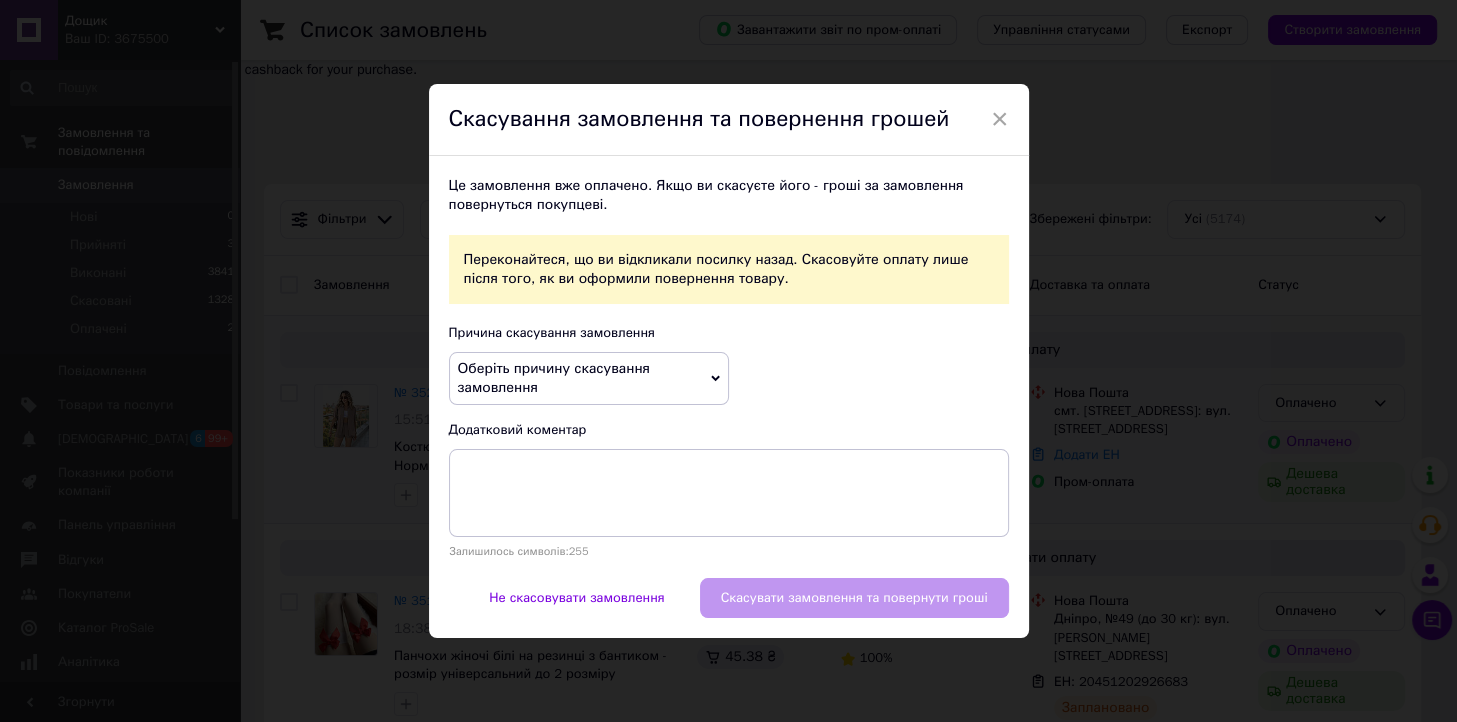 click on "Оберіть причину скасування замовлення" at bounding box center (554, 378) 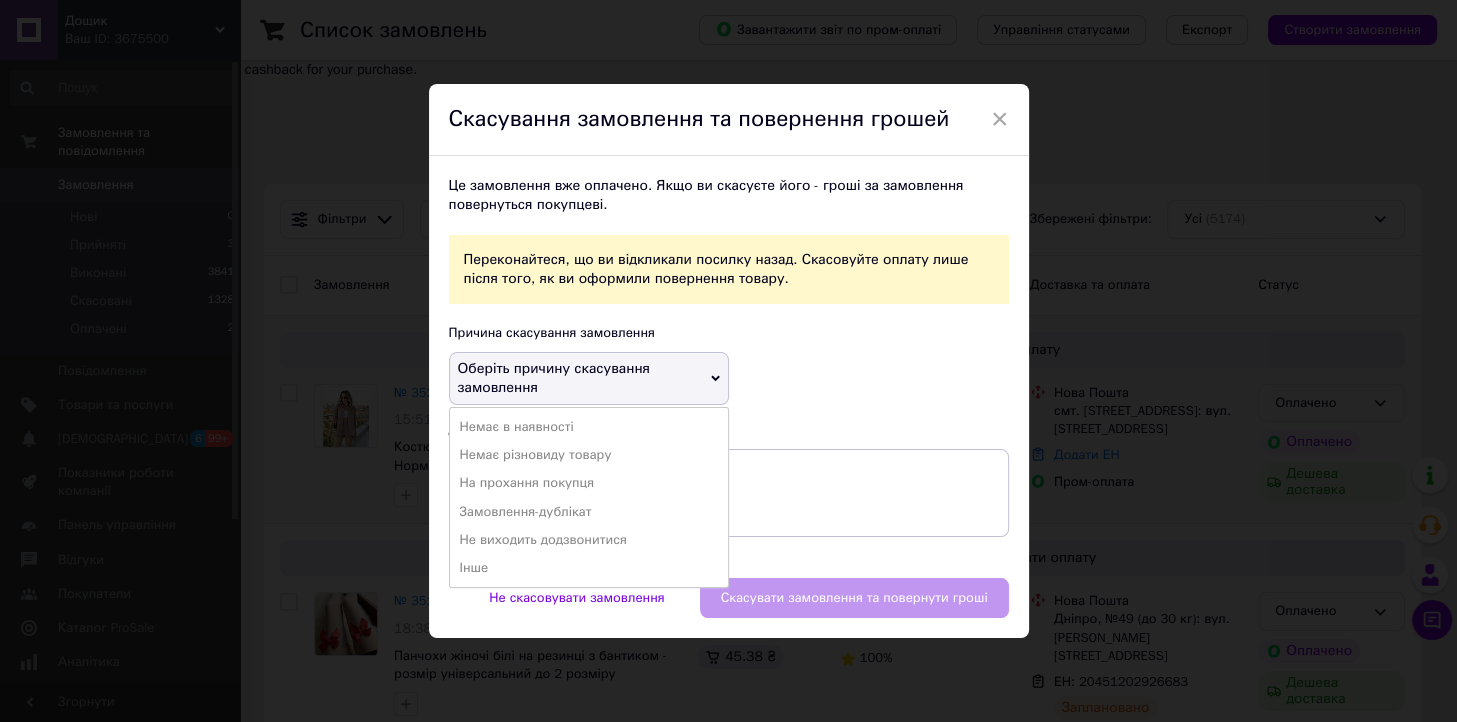 click on "× Скасування замовлення та повернення грошей Це замовлення вже оплачено. Якщо ви скасуєте його - гроші за замовлення повернуться покупцеві. Переконайтеся, що ви відкликали посилку назад. Скасовуйте оплату лише після того,
як ви оформили повернення товару. Причина скасування замовлення Оберіть причину скасування замовлення Немає в наявності Немає різновиду товару На прохання покупця Замовлення-дублікат Не виходить додзвонитися Інше Додатковий коментар Залишилось символів:  255 Не скасовувати замовлення   Скасувати замовлення та повернути гроші" at bounding box center (728, 361) 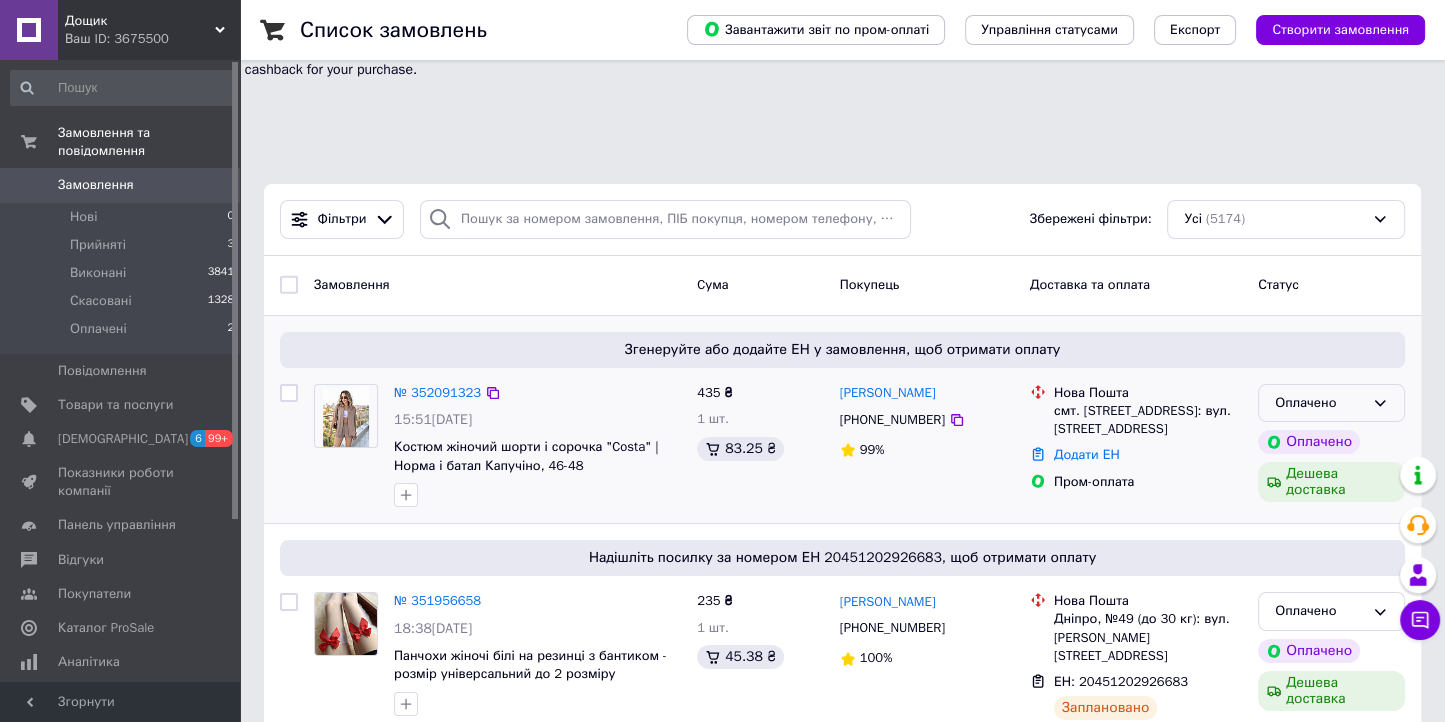 click on "Оплачено" at bounding box center (1319, 403) 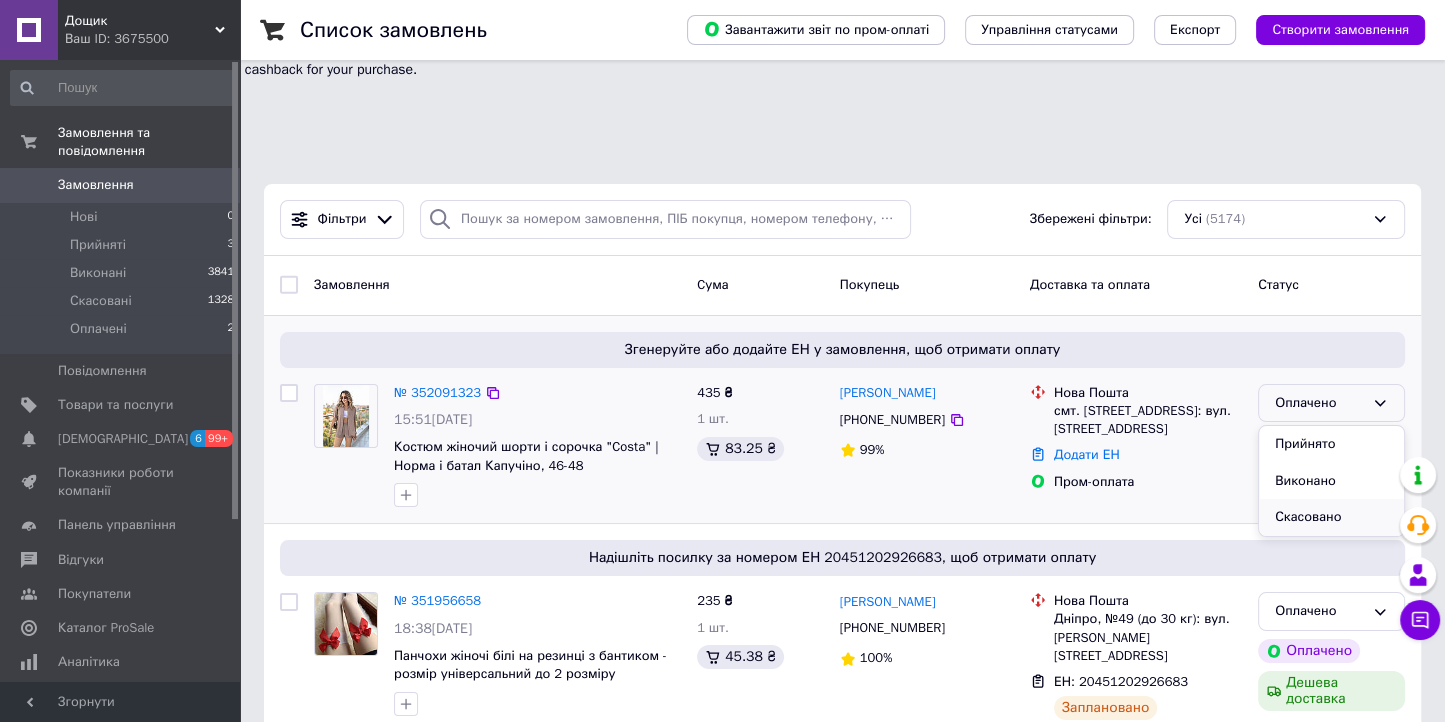 click on "Скасовано" at bounding box center (1331, 517) 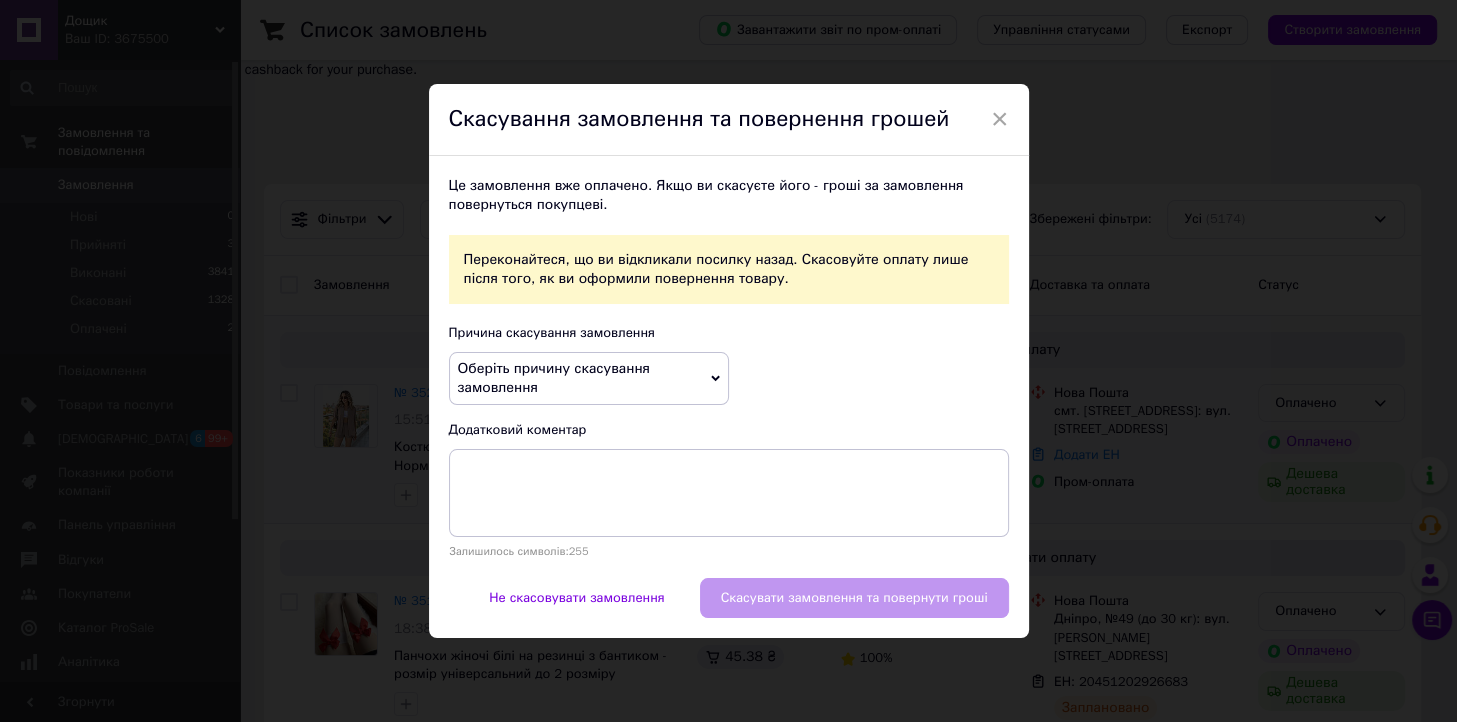 click on "Оберіть причину скасування замовлення" at bounding box center [554, 378] 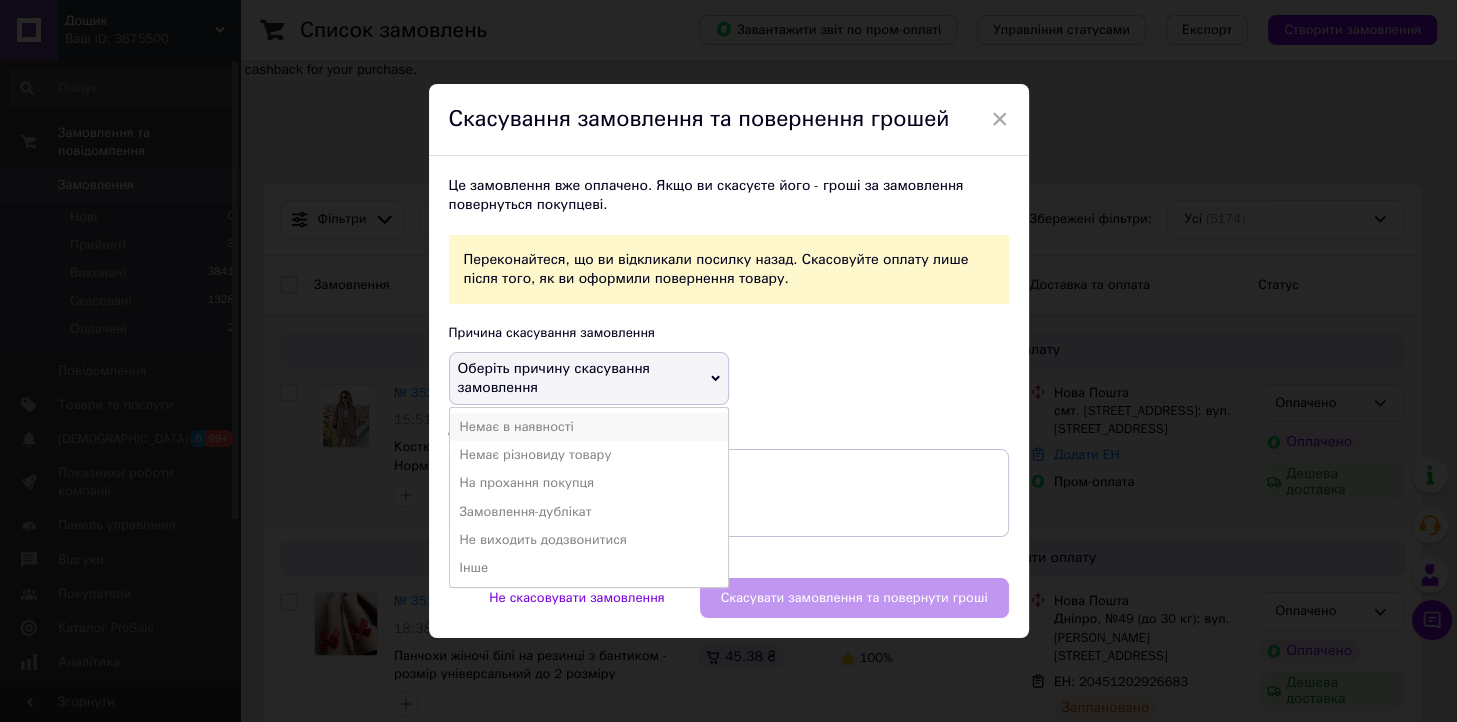 click on "Немає в наявності" at bounding box center (589, 427) 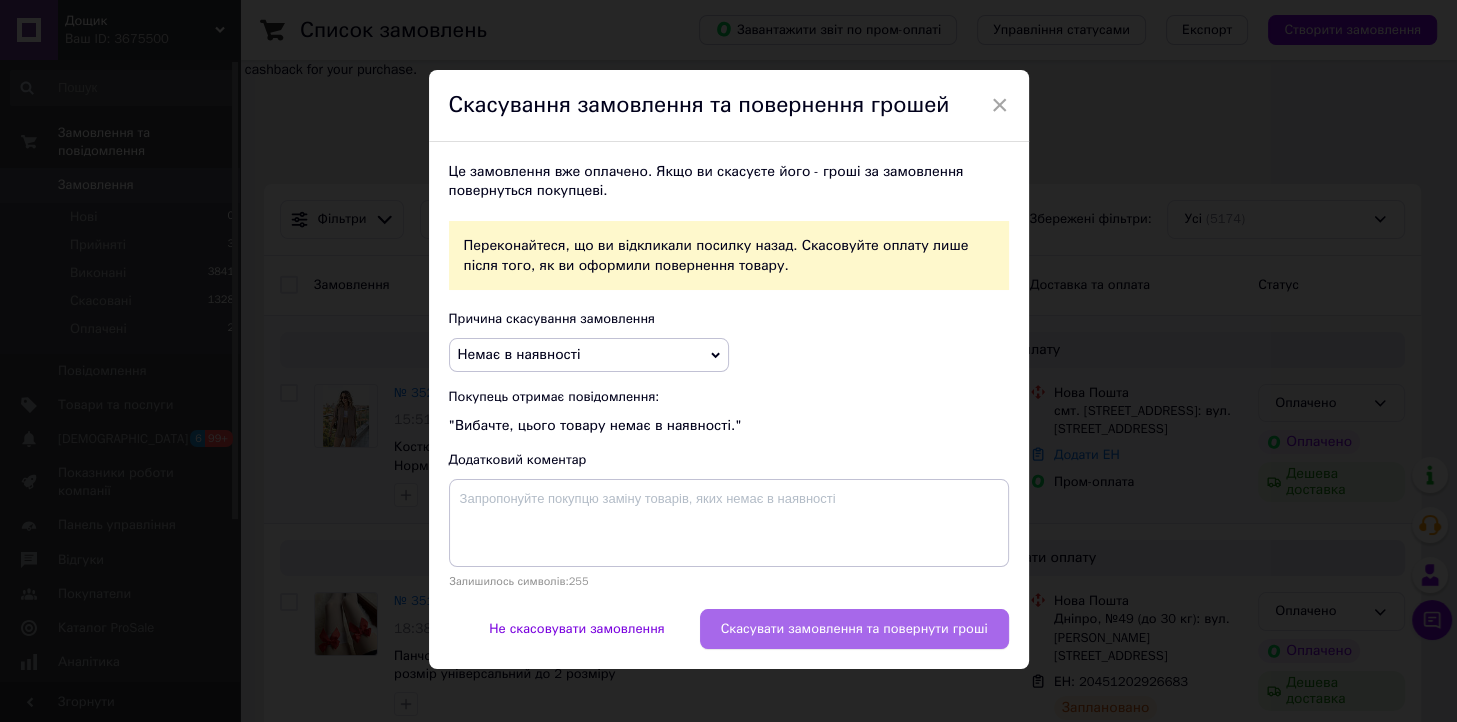 click on "Скасувати замовлення та повернути гроші" at bounding box center [854, 629] 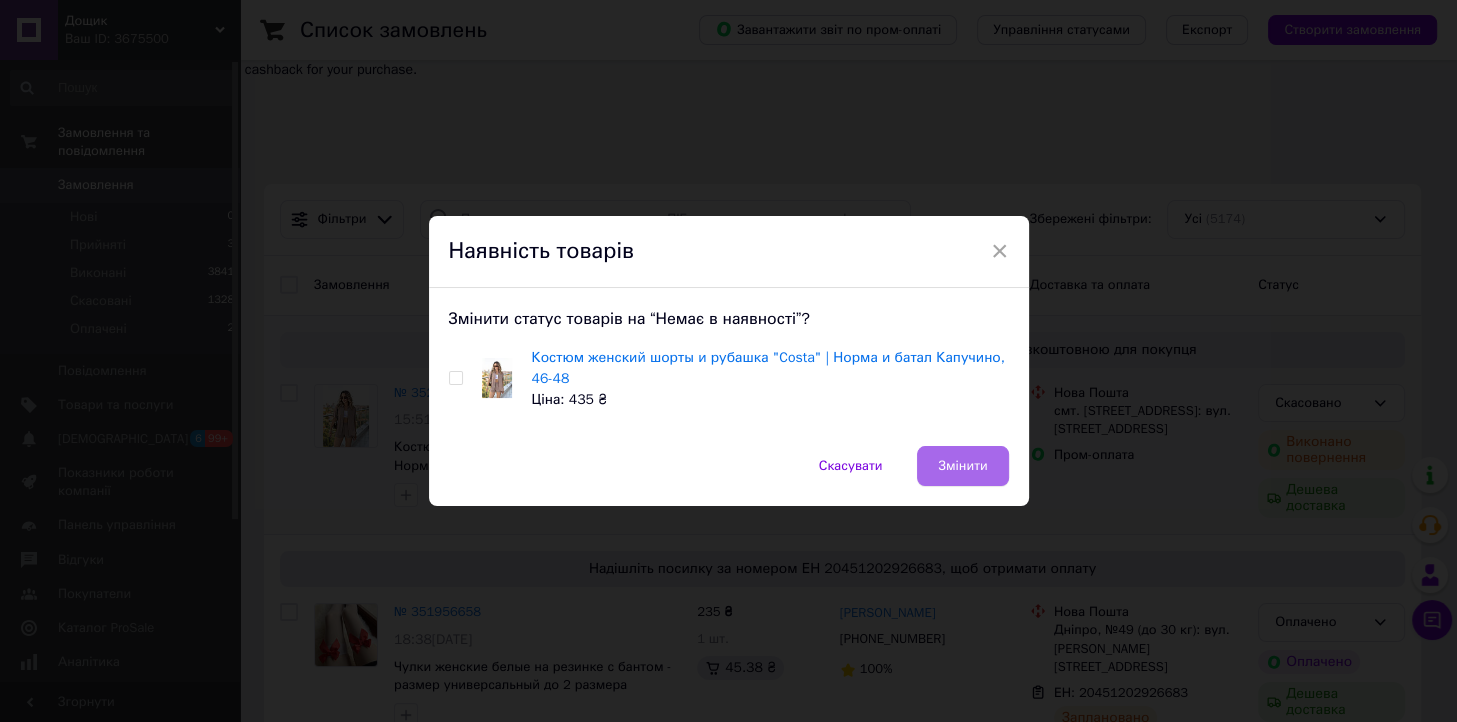 click on "Змінити" at bounding box center [962, 466] 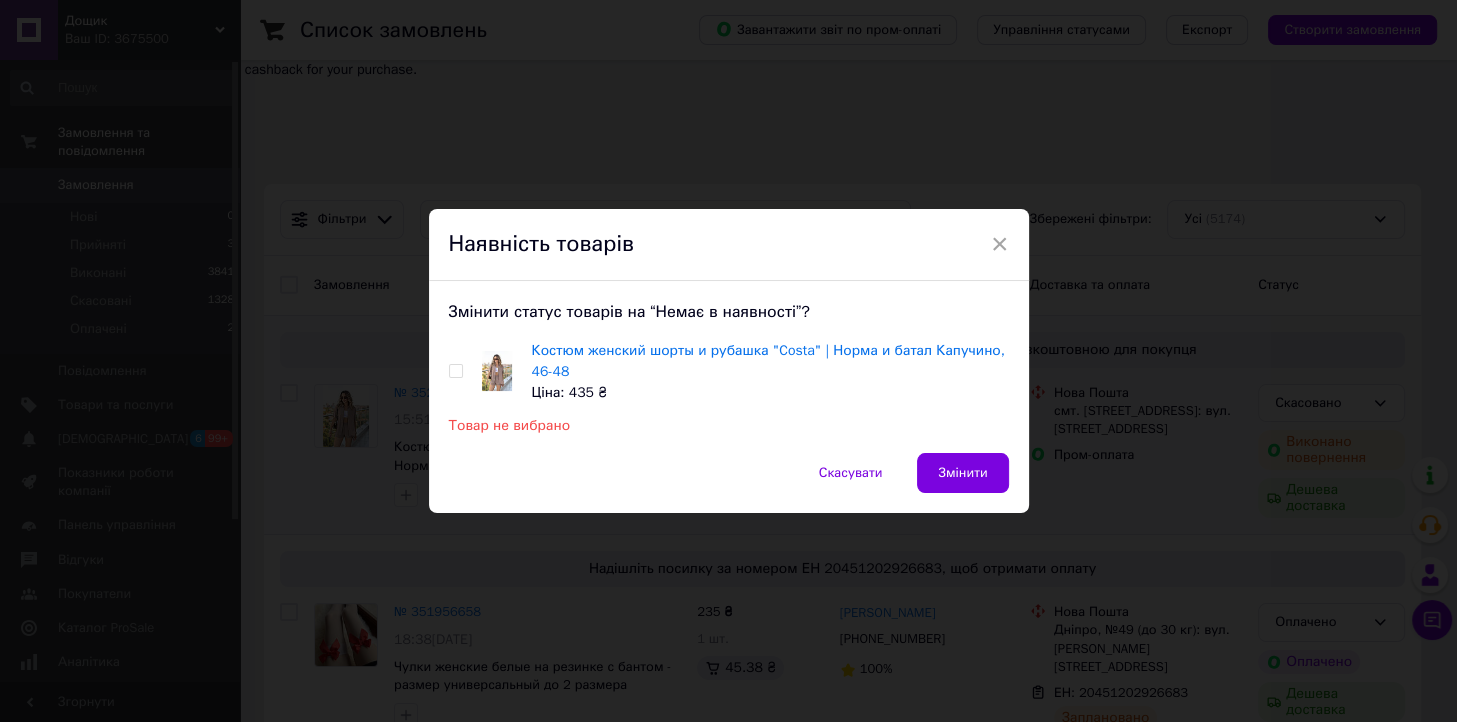 click on "×" at bounding box center [1000, 244] 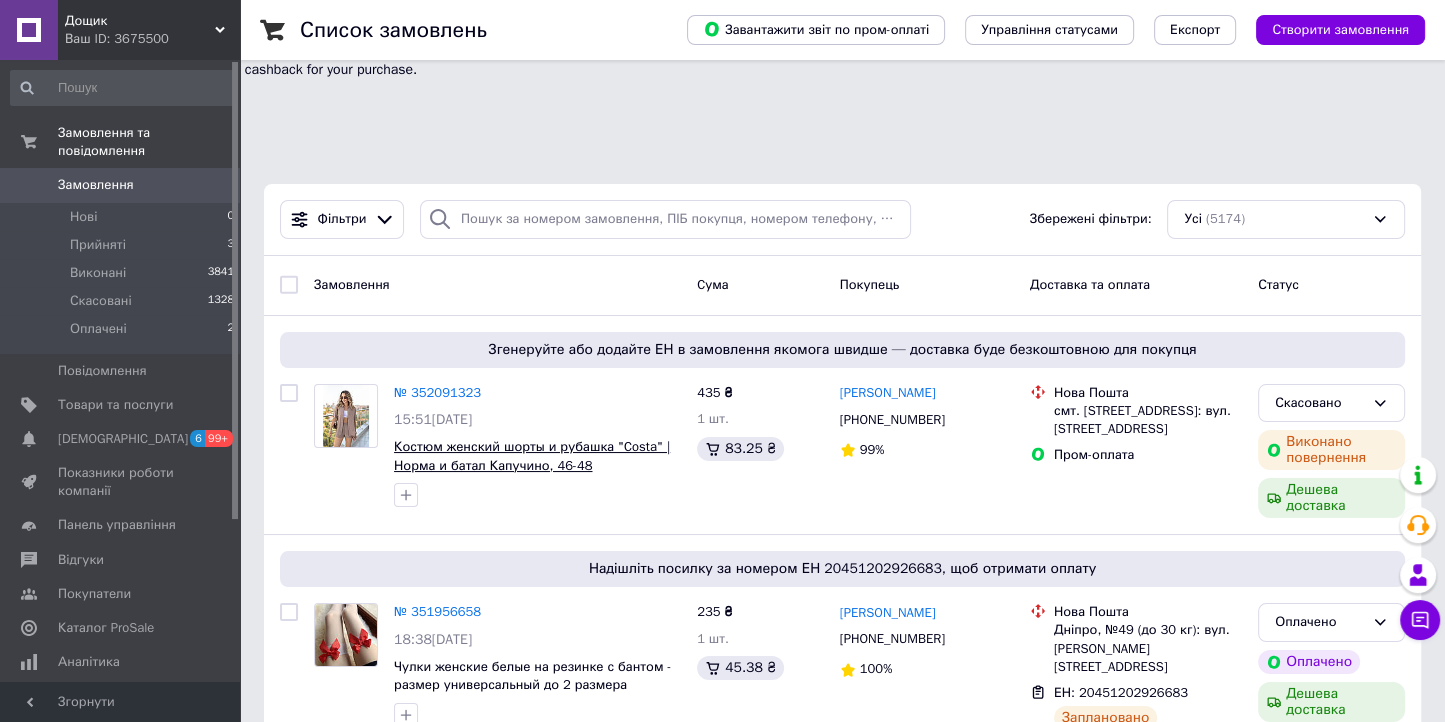 click on "Костюм женский шорты и рубашка "Costa" | Норма и батал Капучино, 46-48" at bounding box center [532, 456] 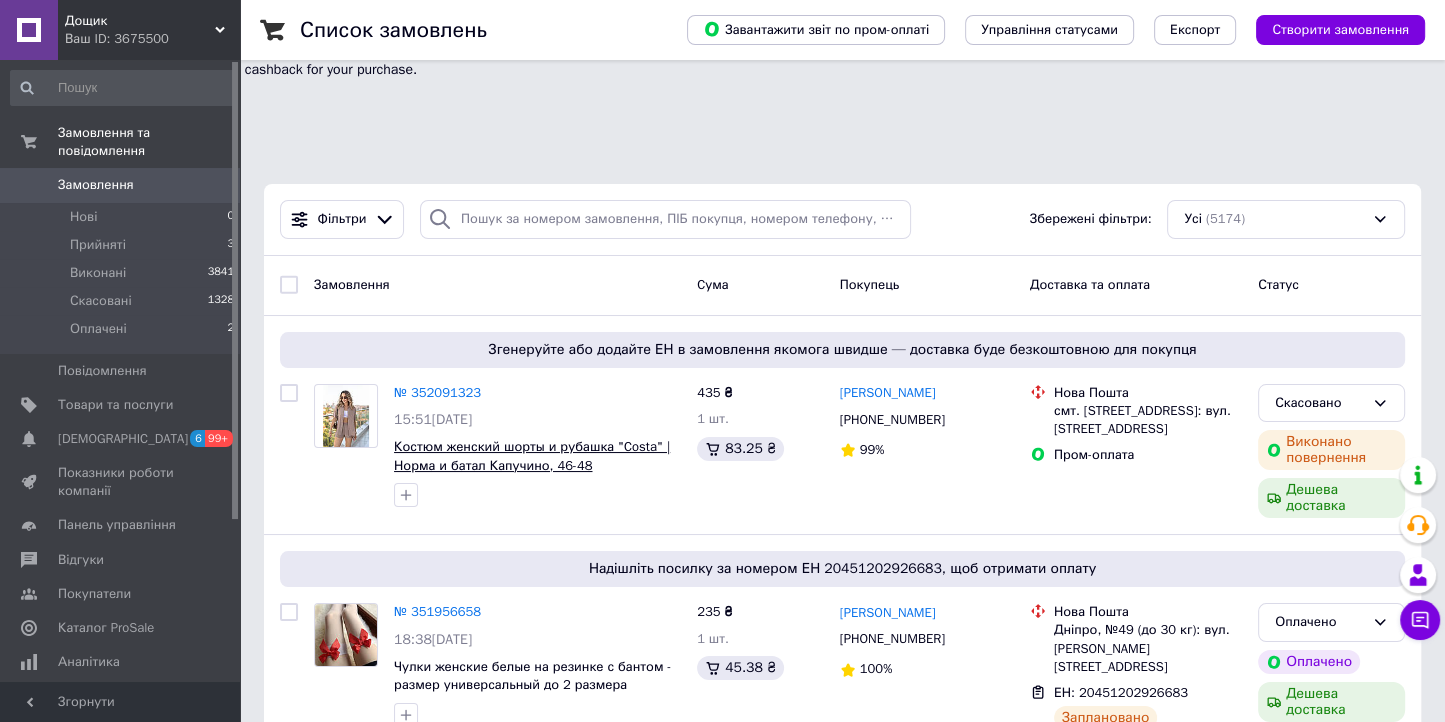 click on "Костюм женский шорты и рубашка "Costa" | Норма и батал Капучино, 46-48" at bounding box center (532, 456) 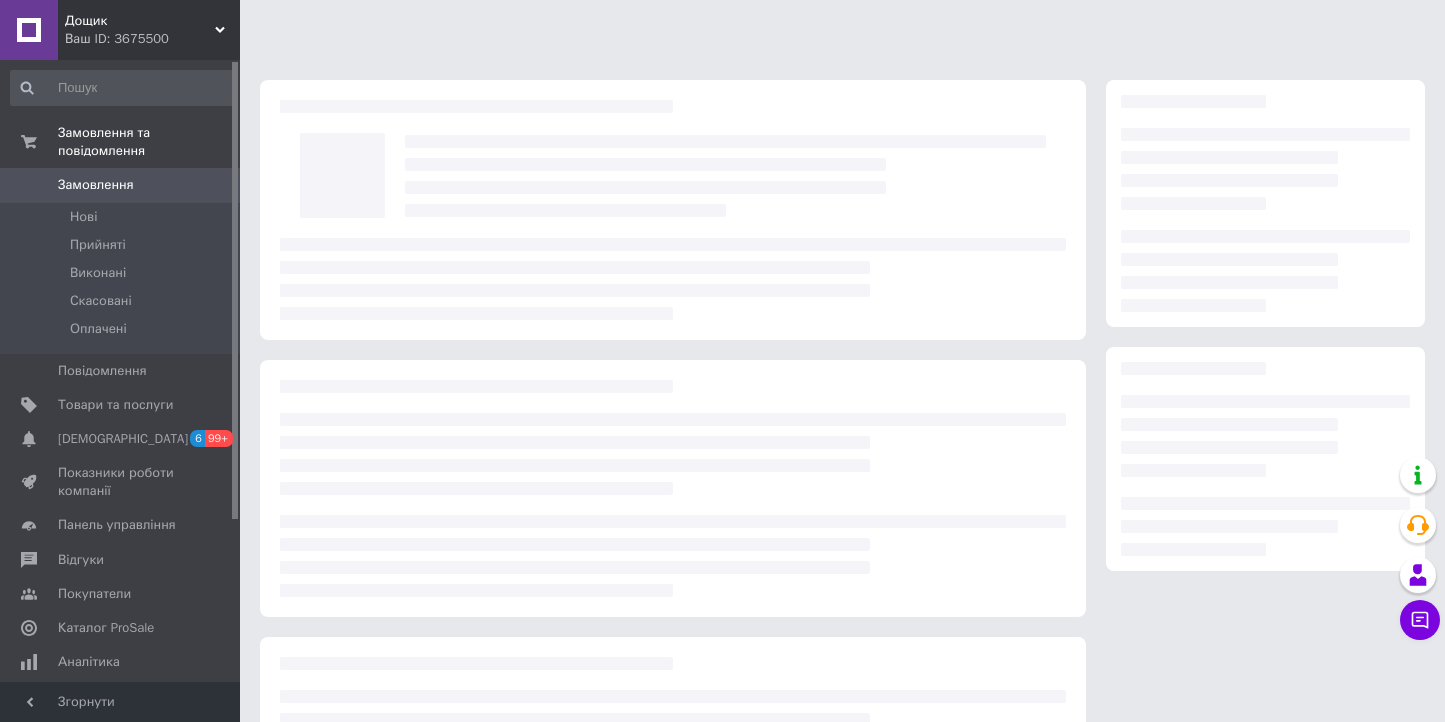 scroll, scrollTop: 0, scrollLeft: 0, axis: both 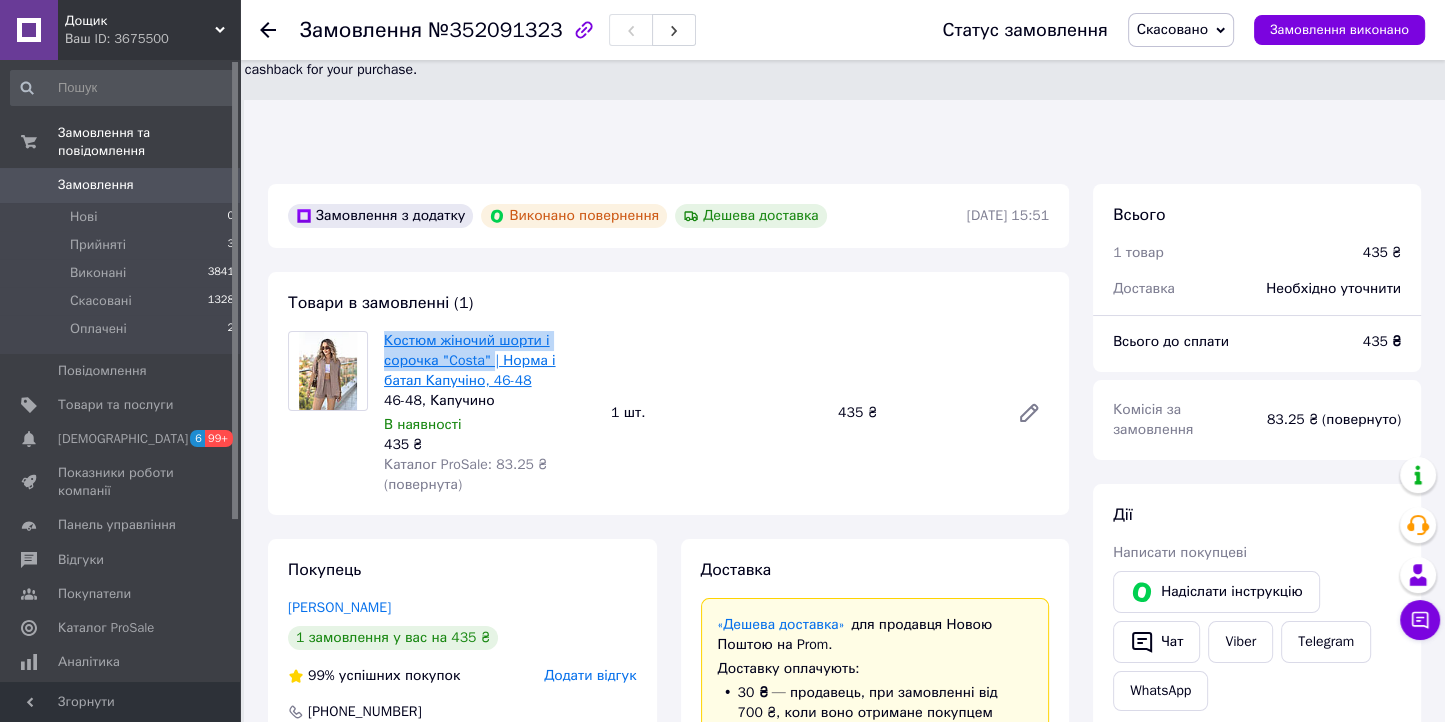 drag, startPoint x: 380, startPoint y: 227, endPoint x: 489, endPoint y: 260, distance: 113.88591 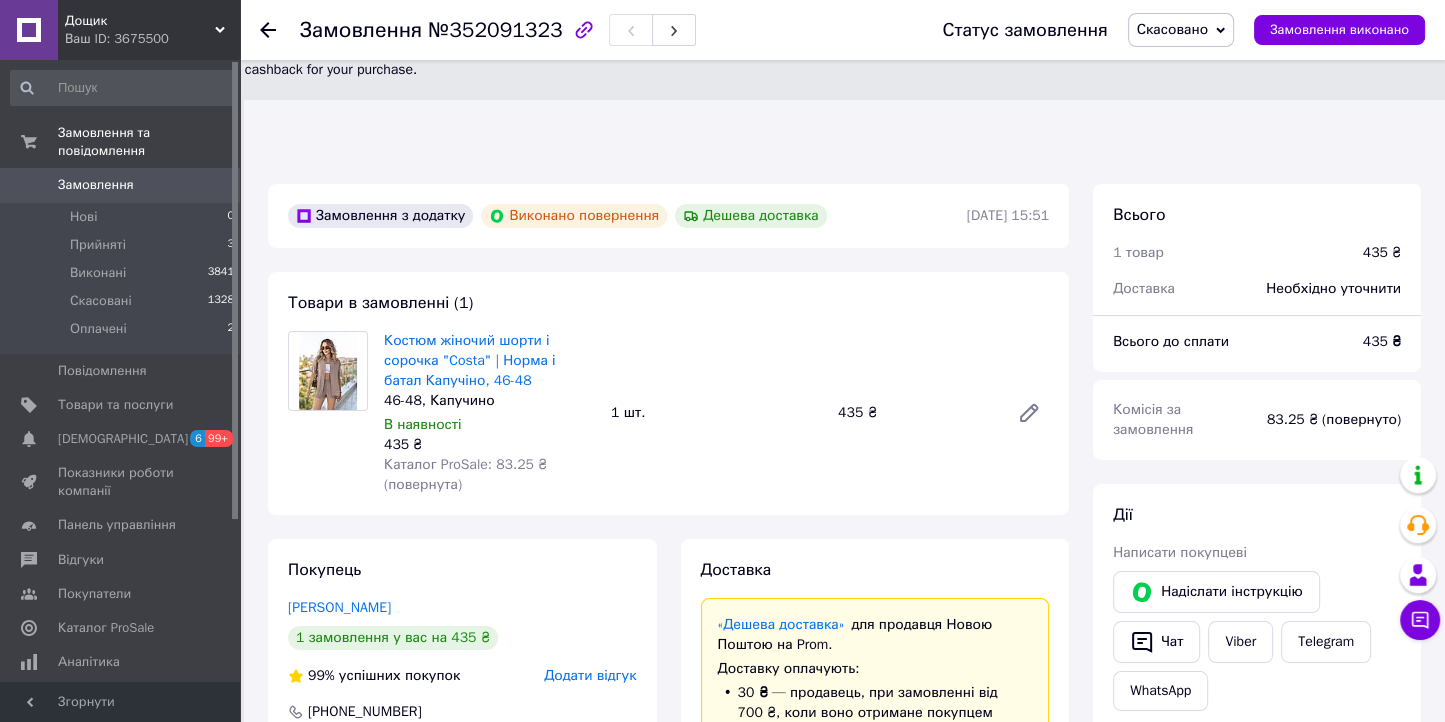 drag, startPoint x: 128, startPoint y: 24, endPoint x: 92, endPoint y: 218, distance: 197.31194 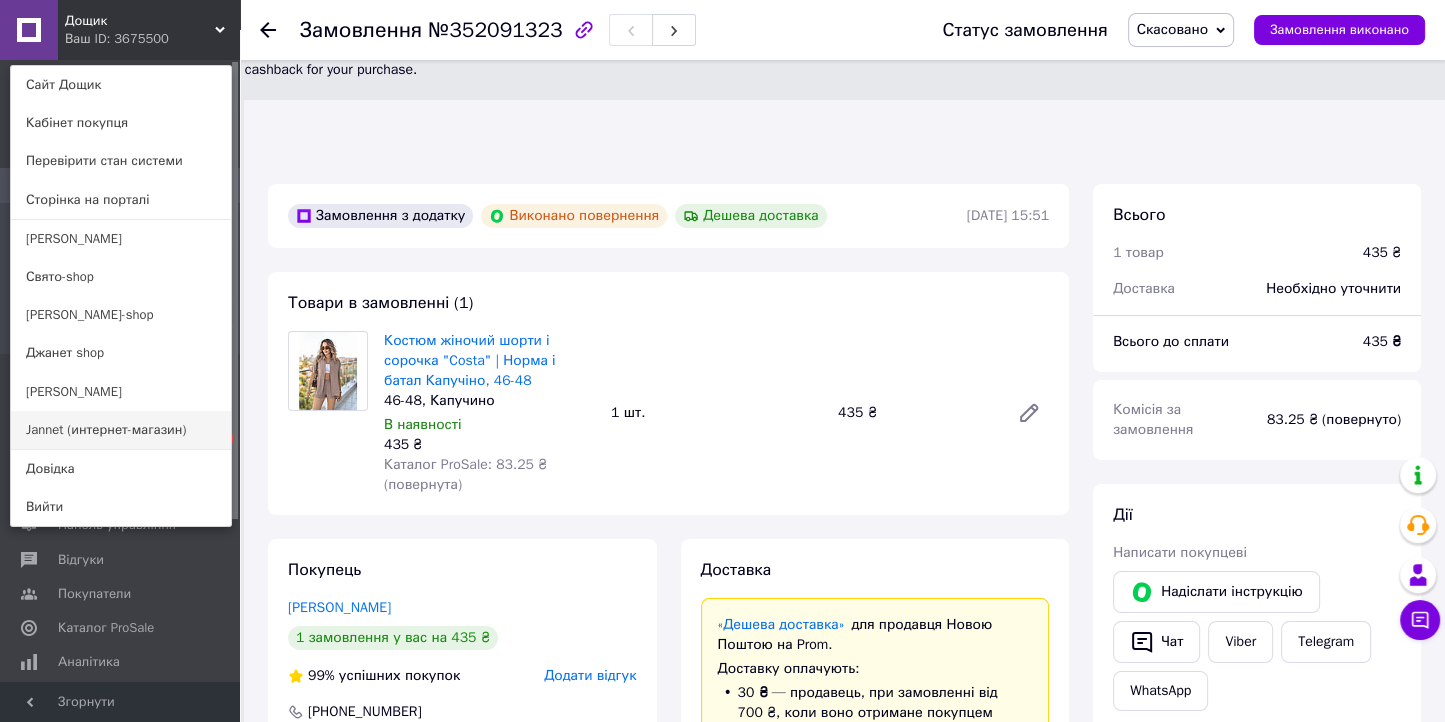 click on "Jannet (интернет-магазин)" at bounding box center [121, 430] 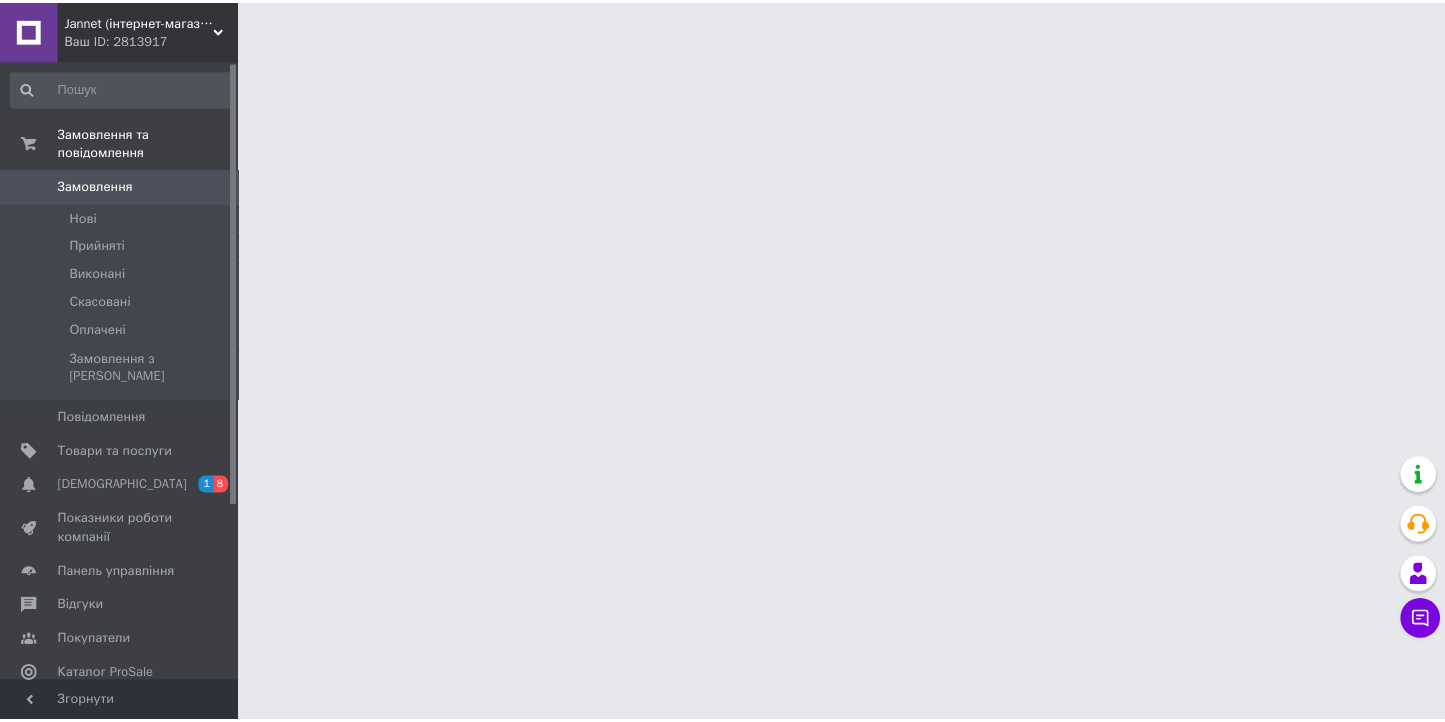 scroll, scrollTop: 0, scrollLeft: 0, axis: both 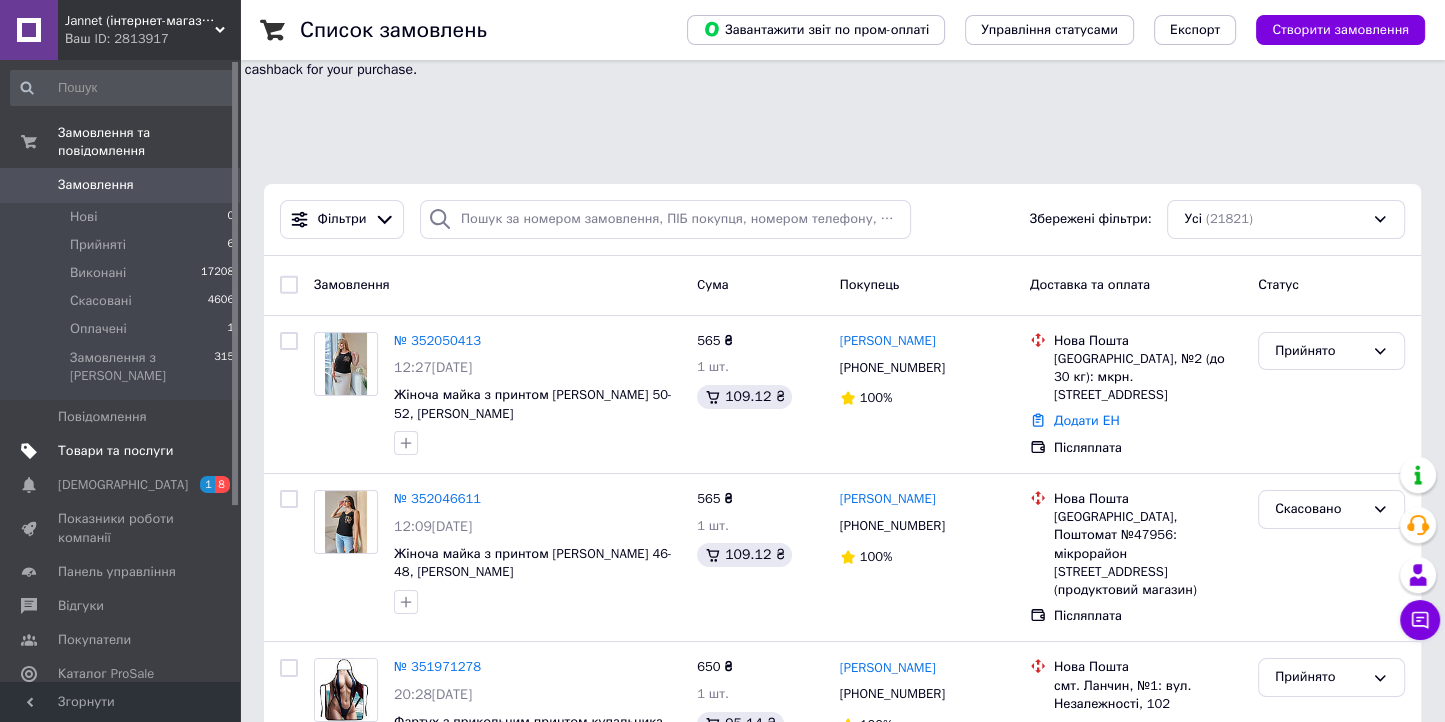 click on "Товари та послуги" at bounding box center (115, 451) 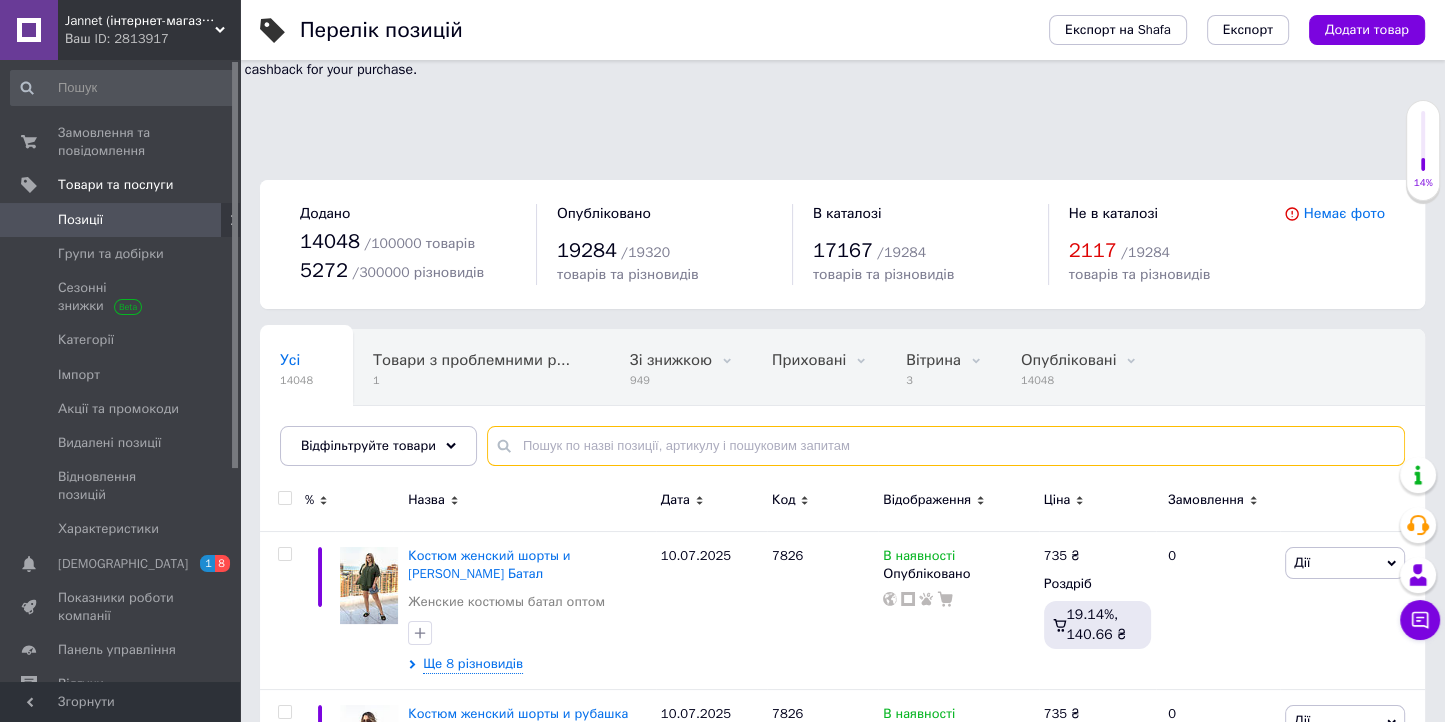 click at bounding box center [946, 446] 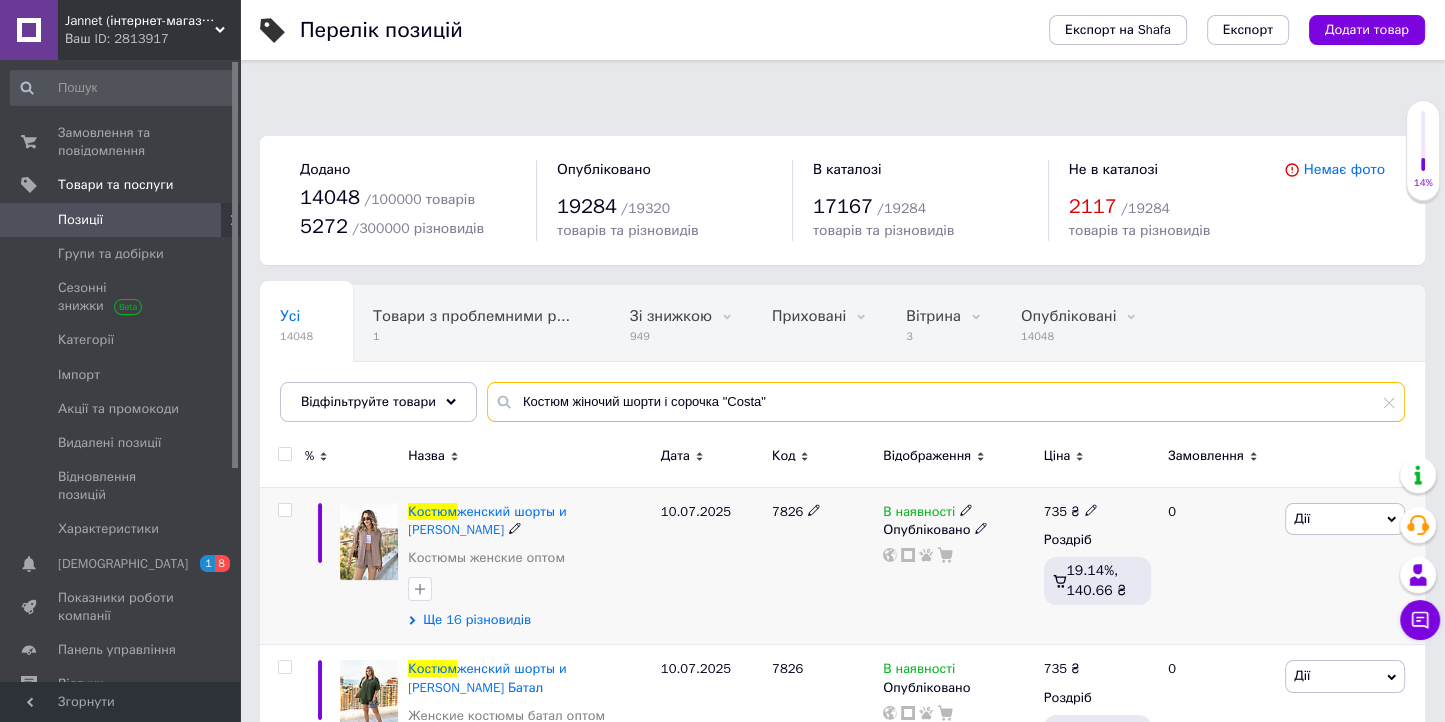 scroll, scrollTop: 43, scrollLeft: 0, axis: vertical 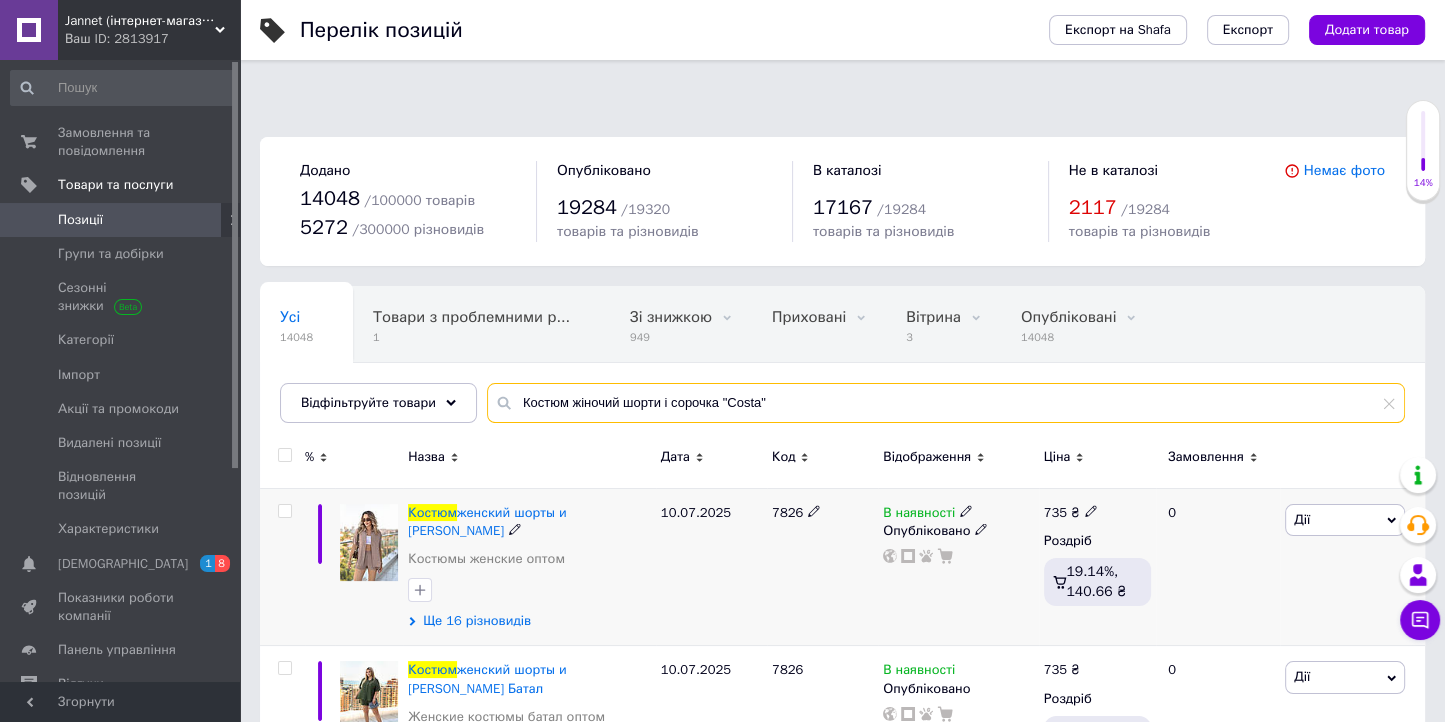 type on "Костюм жіночий шорти і сорочка "Costa"" 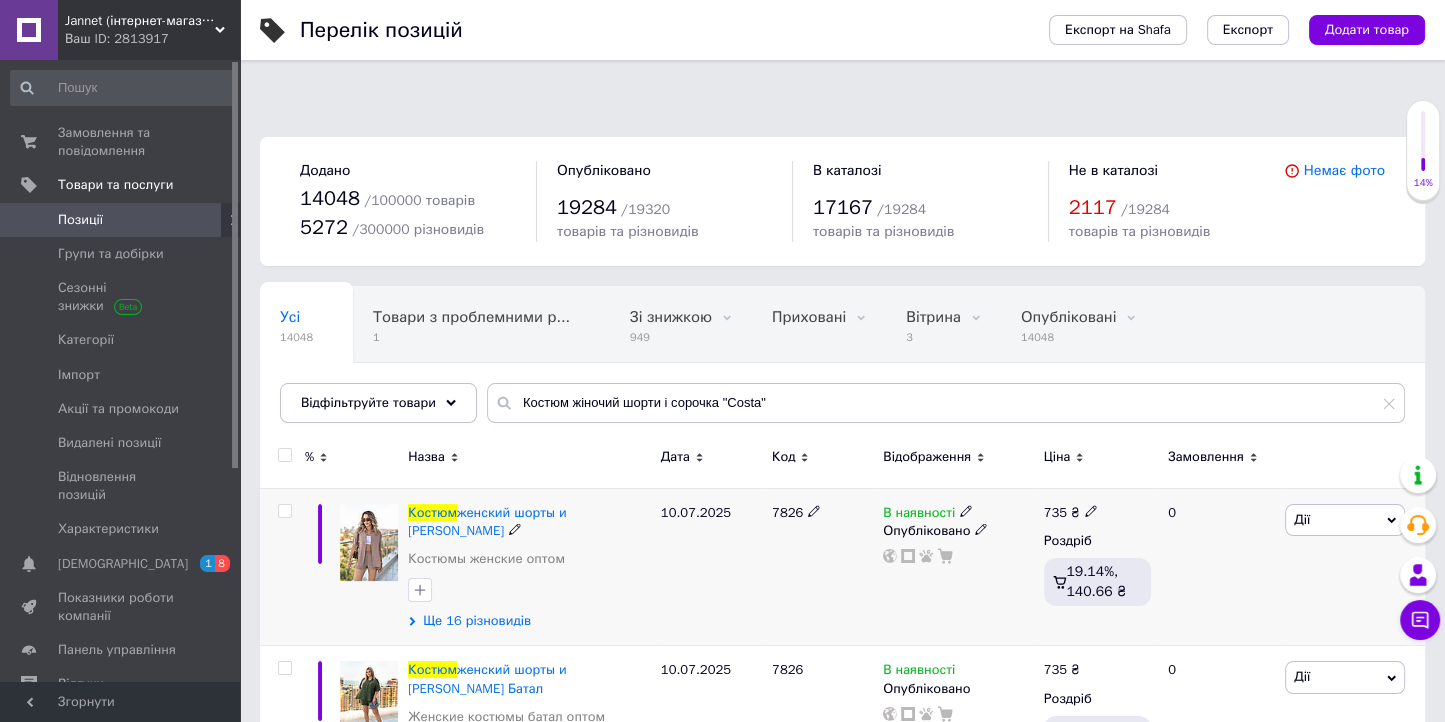 click on "Ще 16 різновидів" at bounding box center [477, 621] 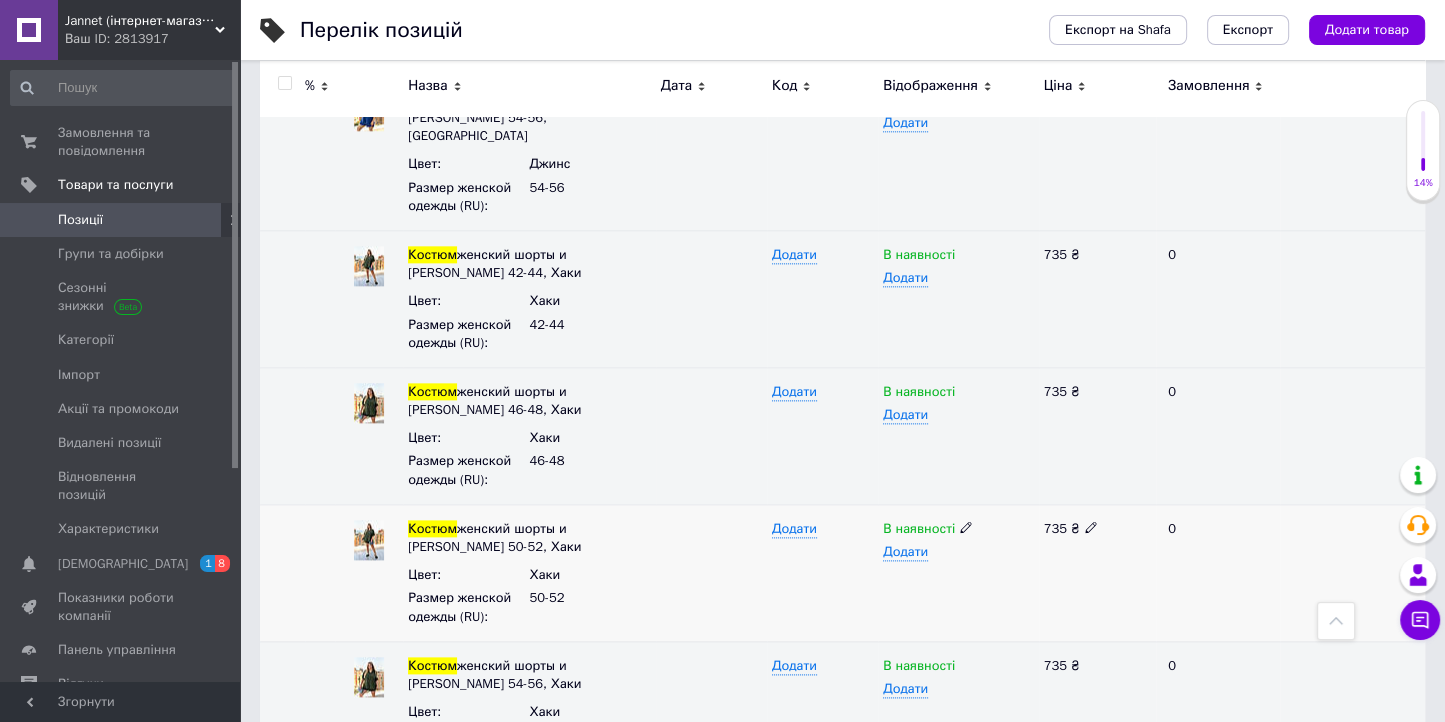 scroll, scrollTop: 2232, scrollLeft: 0, axis: vertical 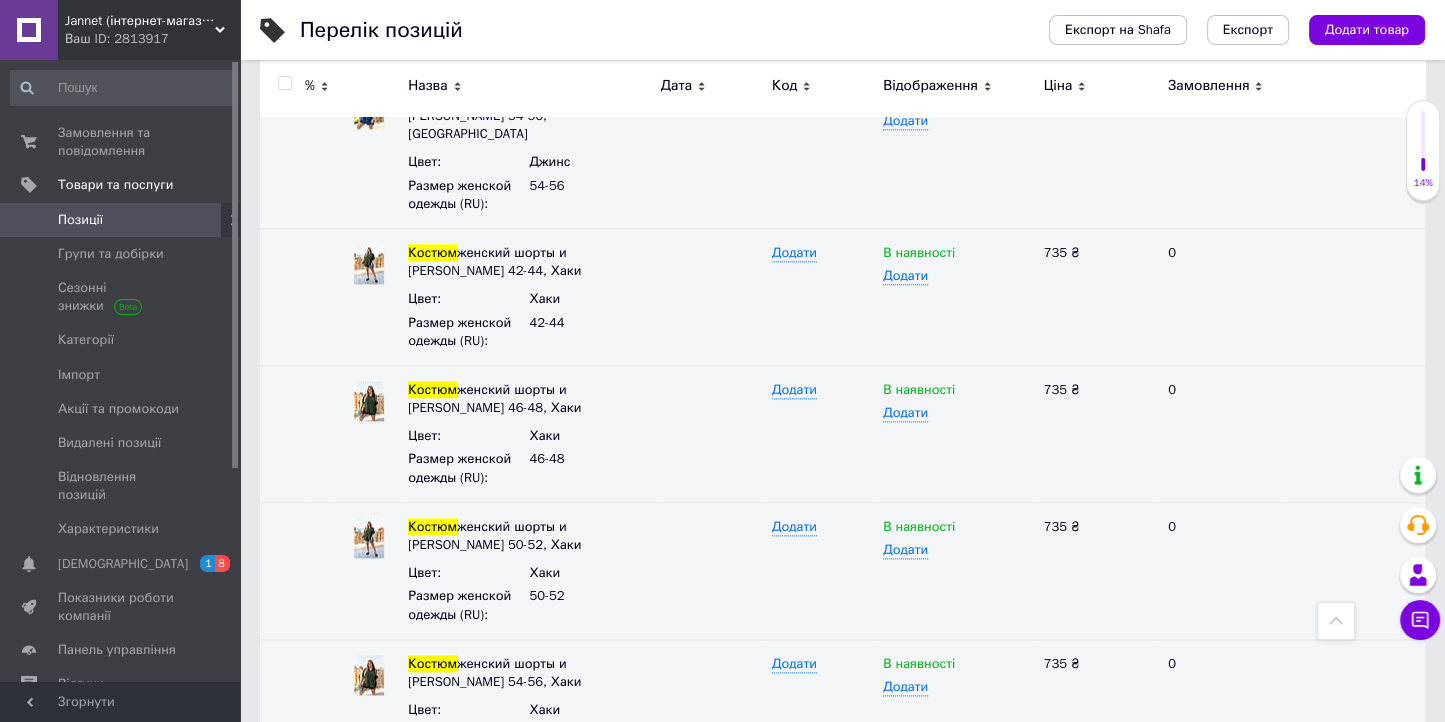 click on "Ще 8 різновидів" at bounding box center [473, 909] 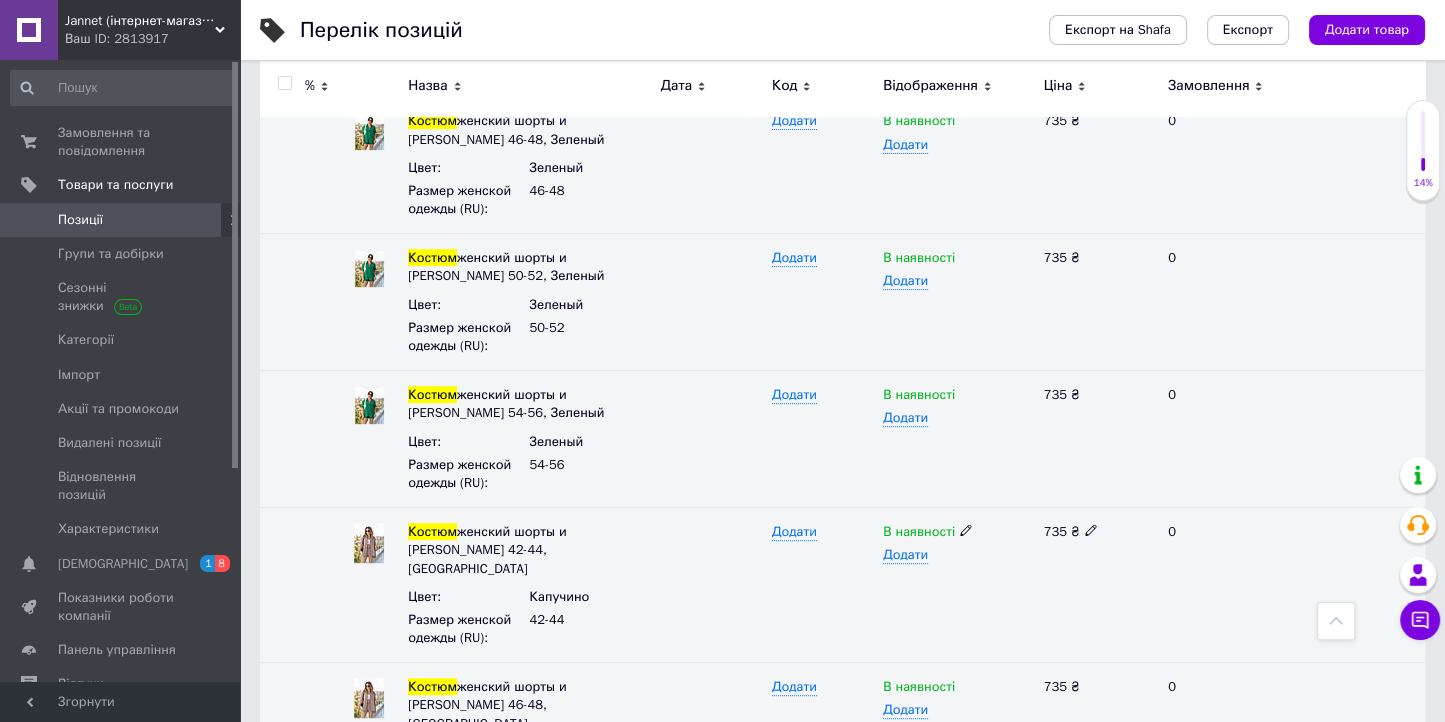 scroll, scrollTop: 287, scrollLeft: 0, axis: vertical 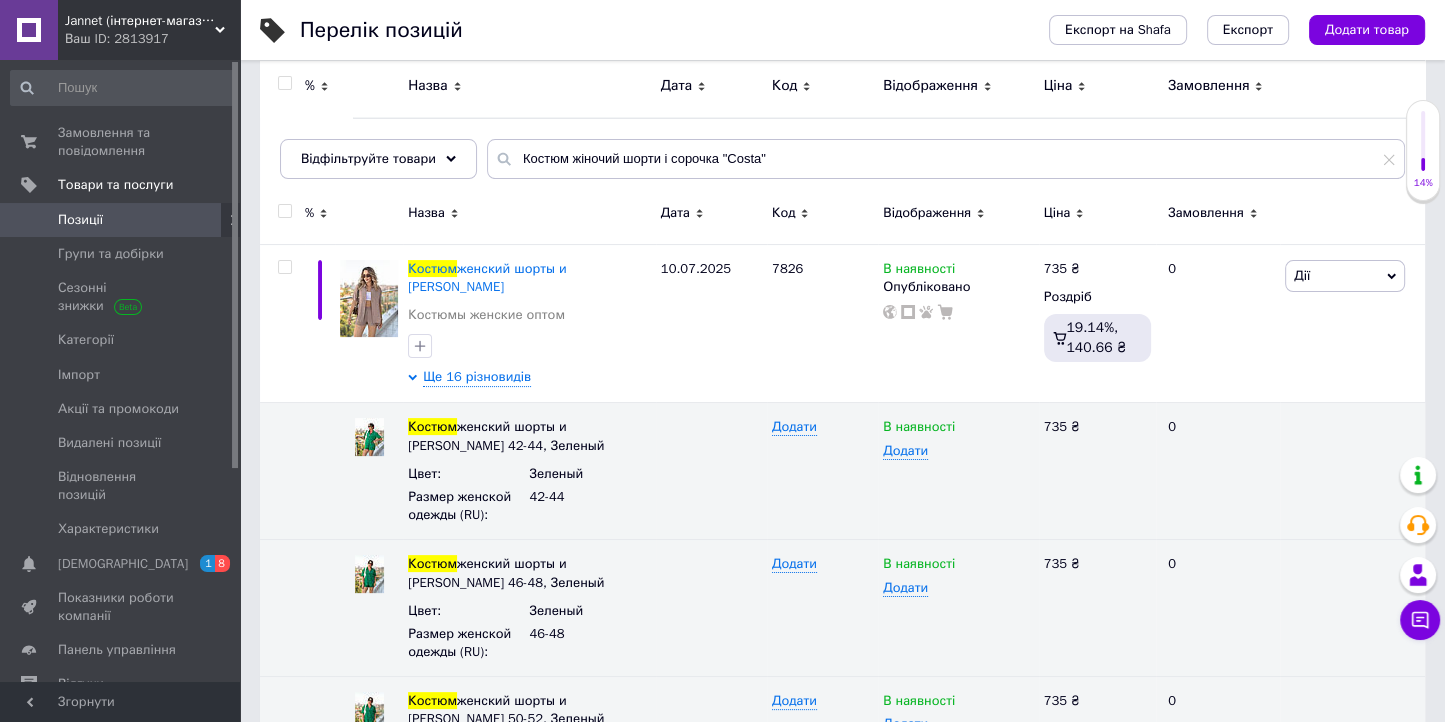 click on "Ваш ID: 2813917" at bounding box center (152, 39) 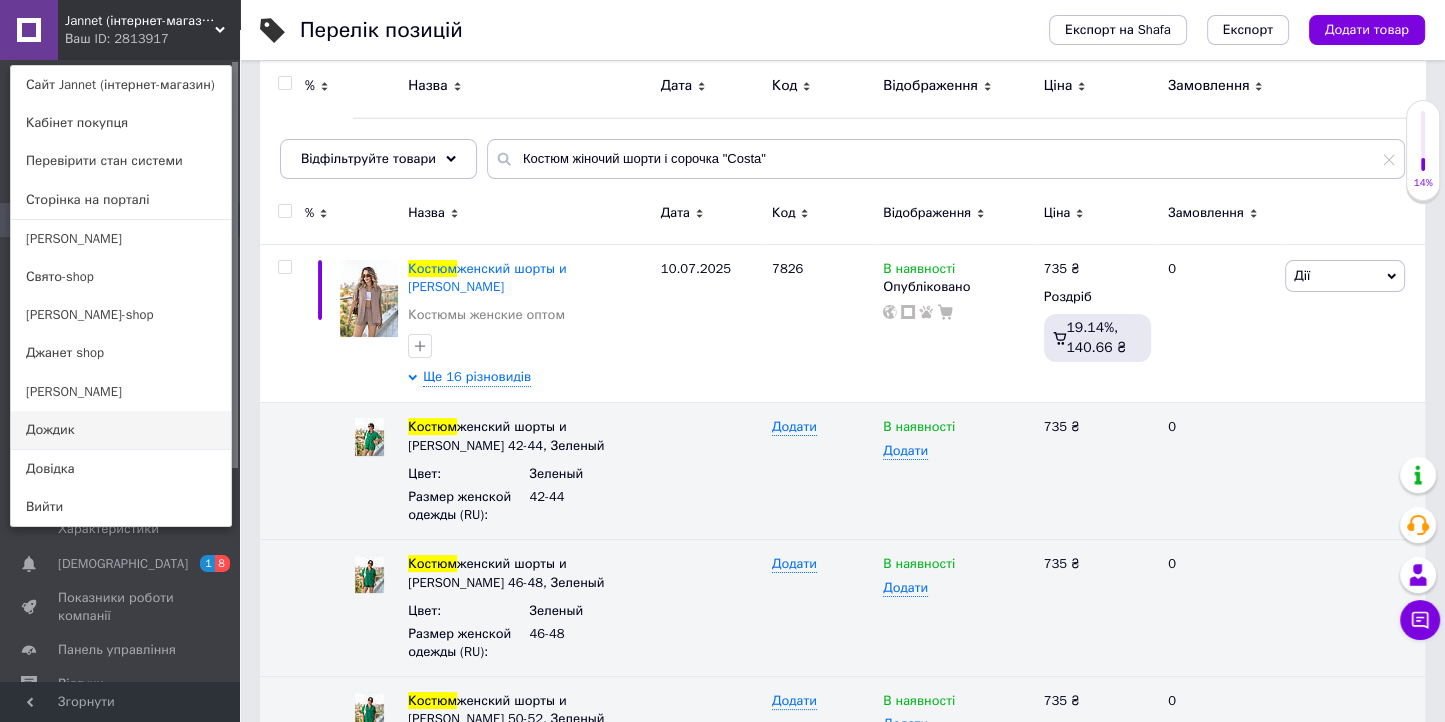 click on "Дождик" at bounding box center [121, 430] 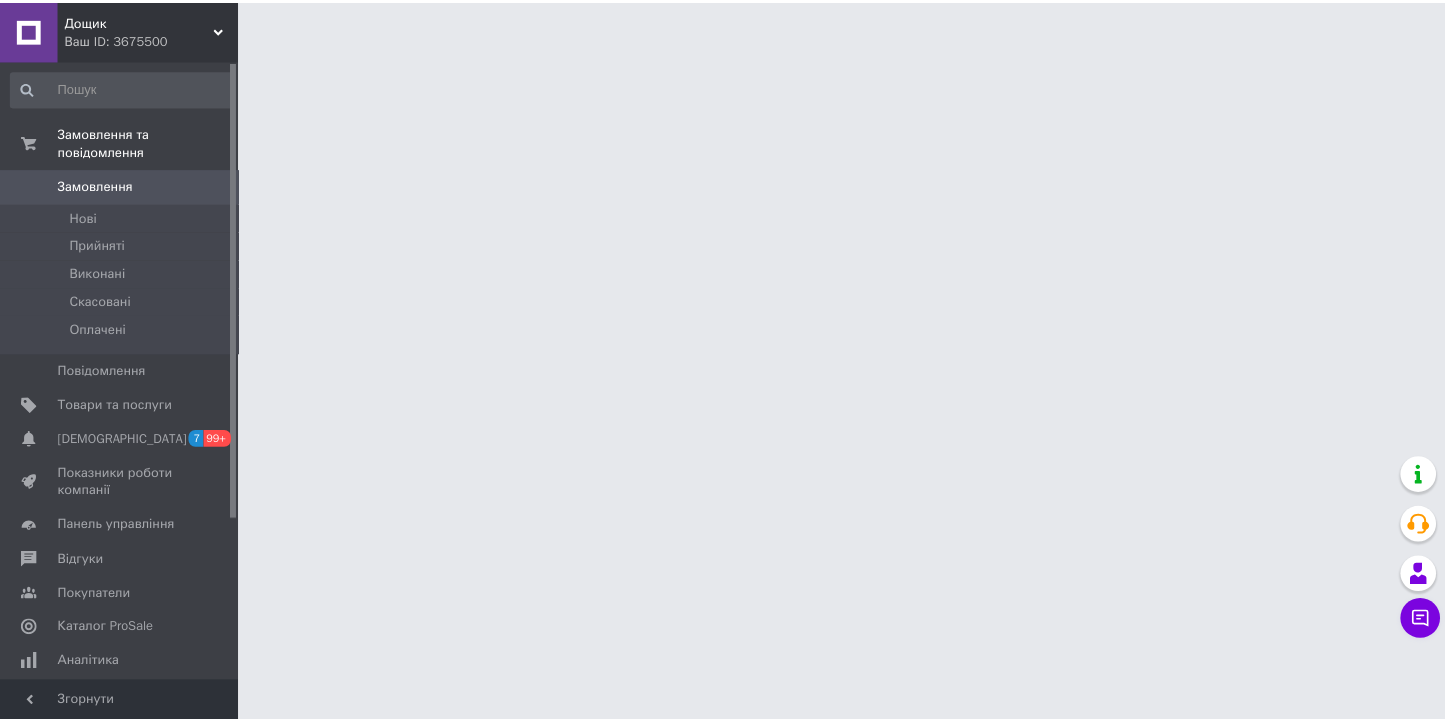 scroll, scrollTop: 0, scrollLeft: 0, axis: both 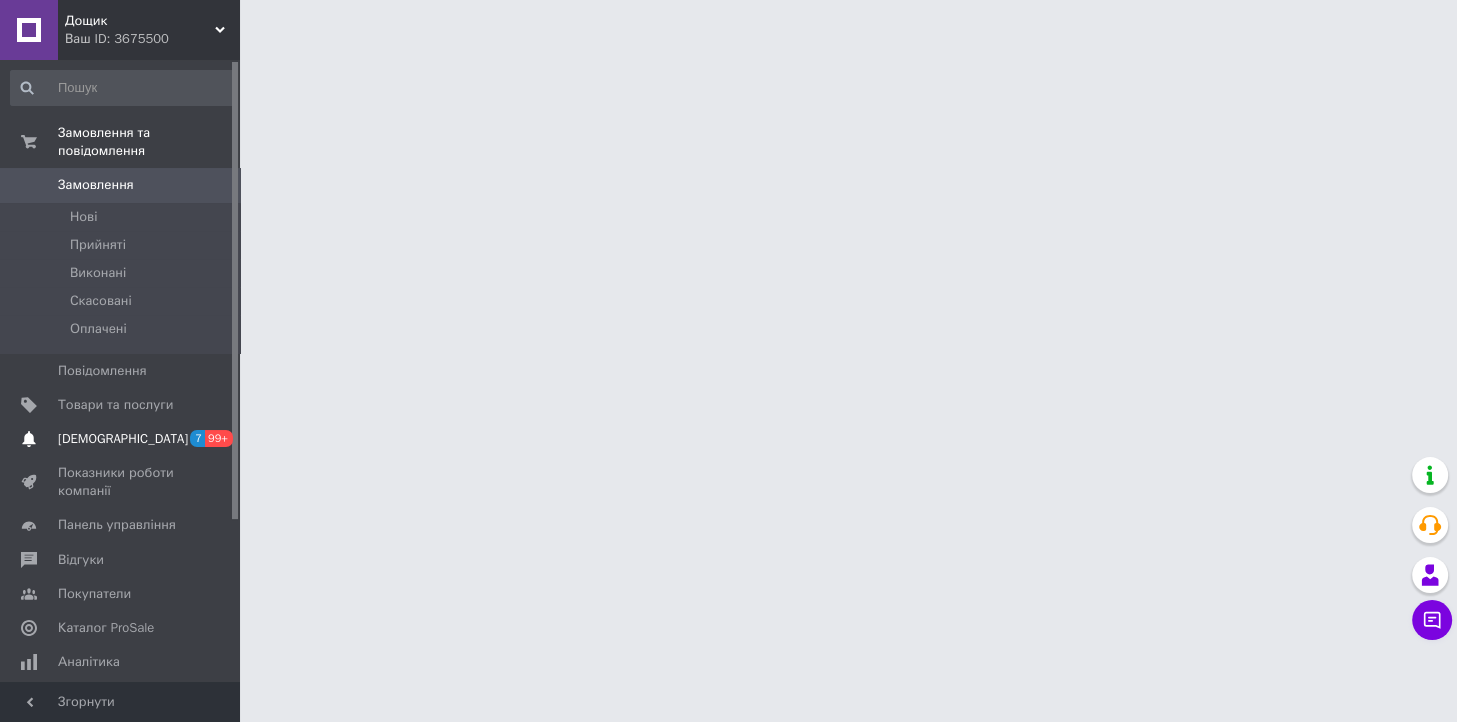 click on "[DEMOGRAPHIC_DATA]" at bounding box center (121, 439) 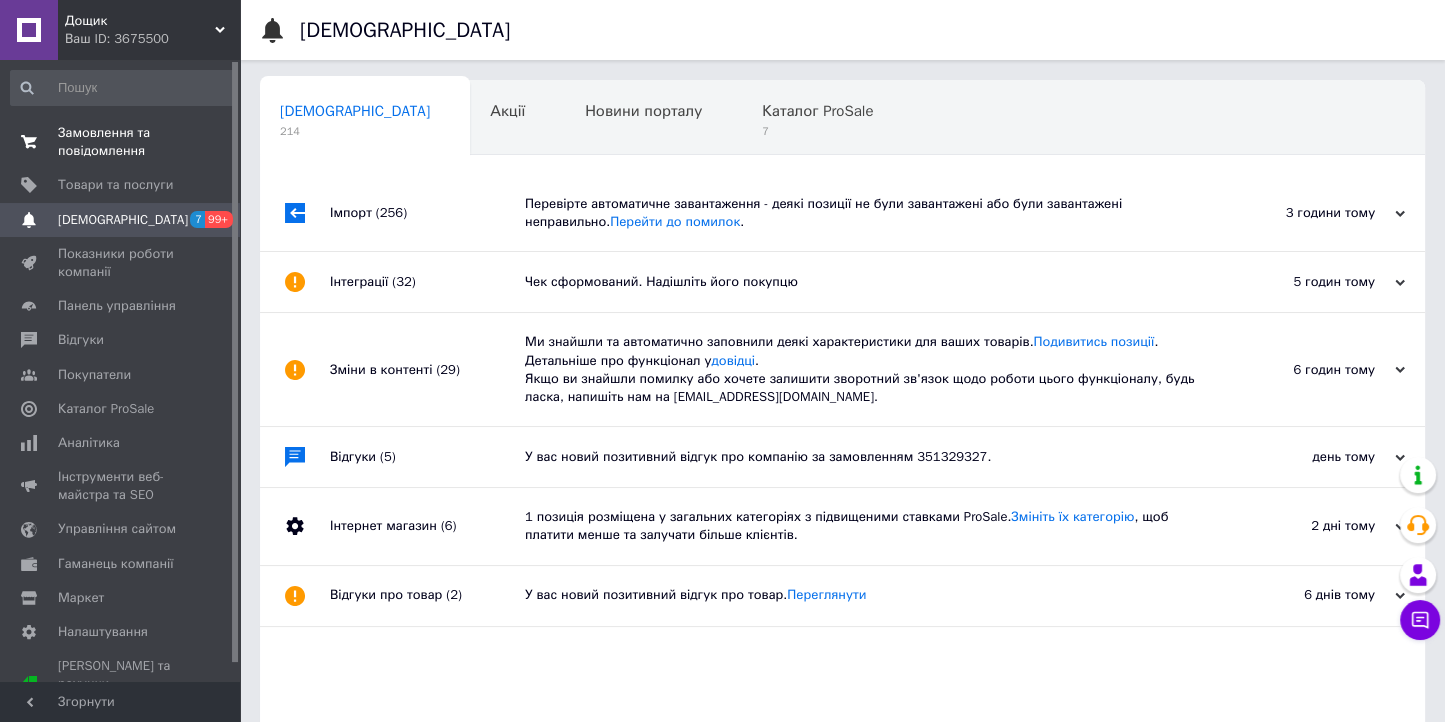 click on "Замовлення та повідомлення" at bounding box center (121, 142) 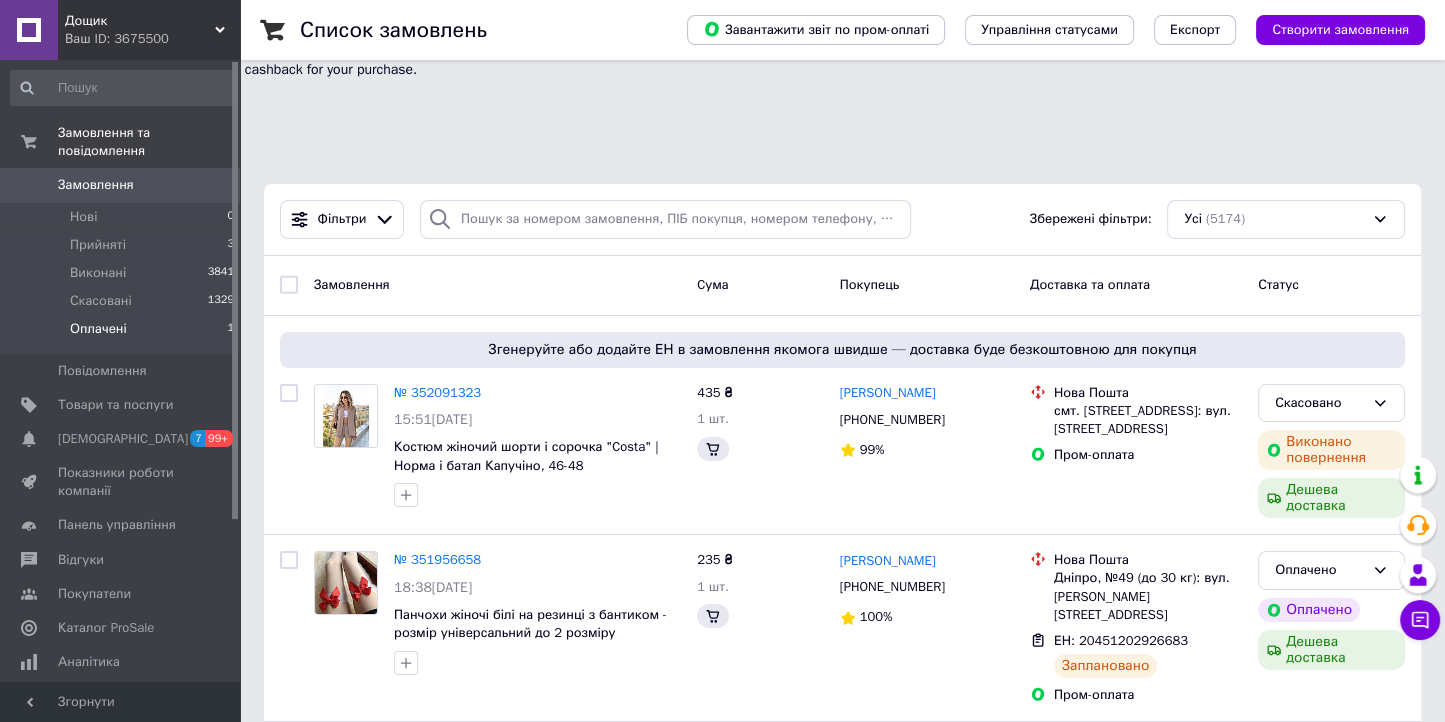 click on "Оплачені" at bounding box center [98, 329] 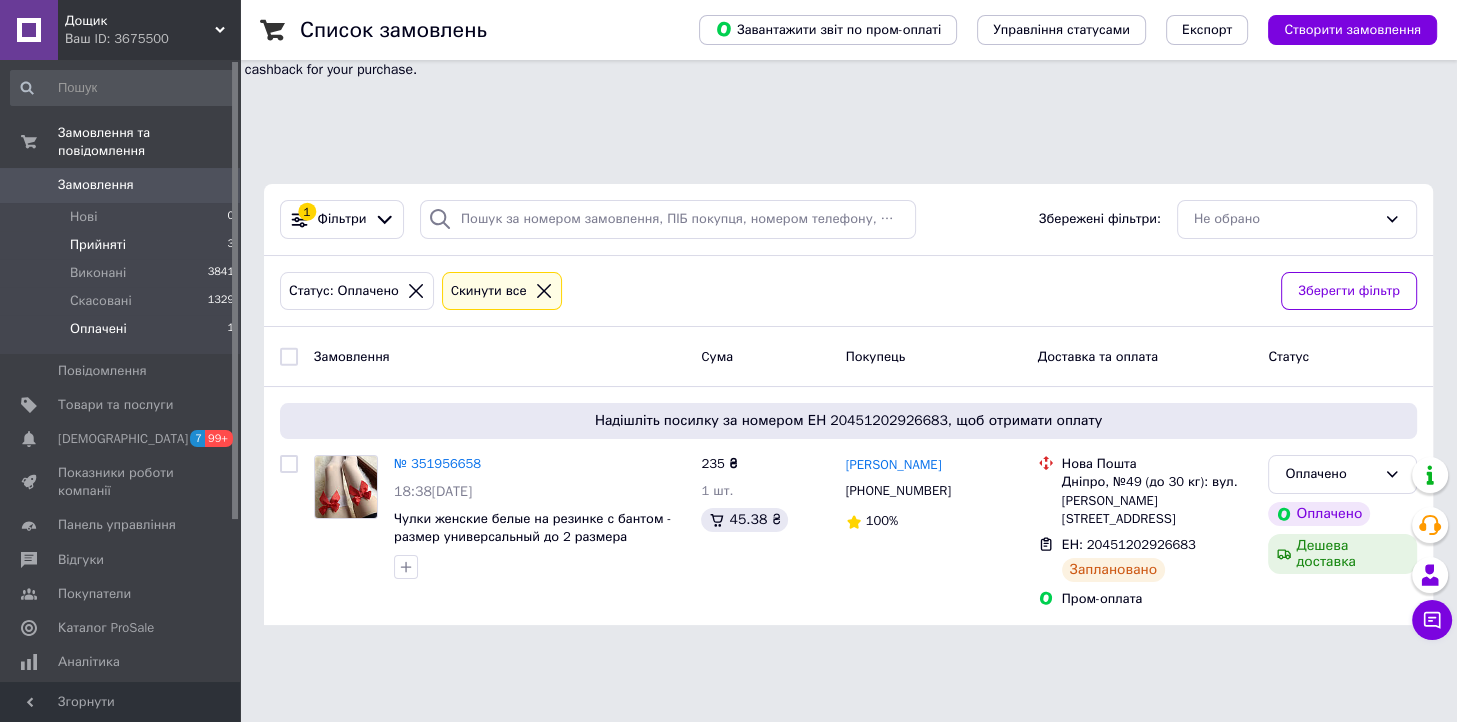 click on "Прийняті" at bounding box center (98, 245) 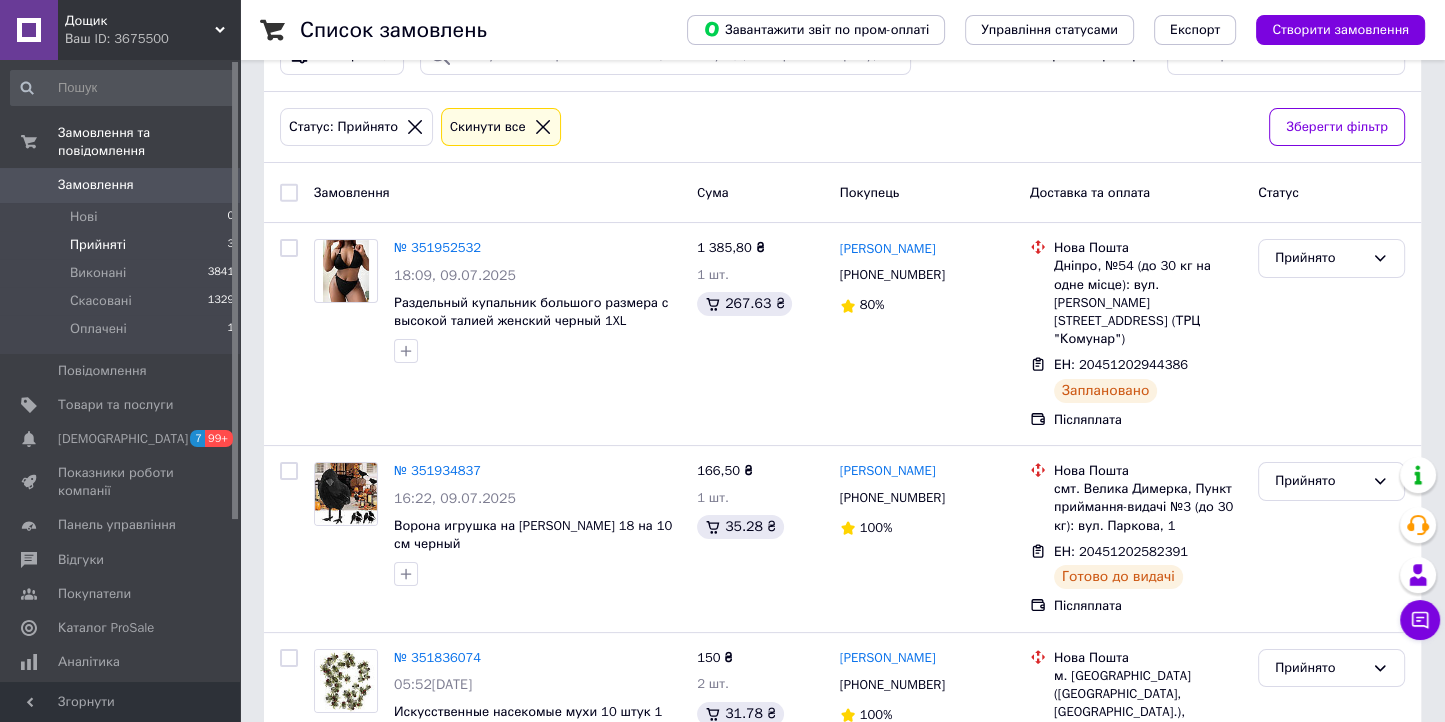 scroll, scrollTop: 0, scrollLeft: 0, axis: both 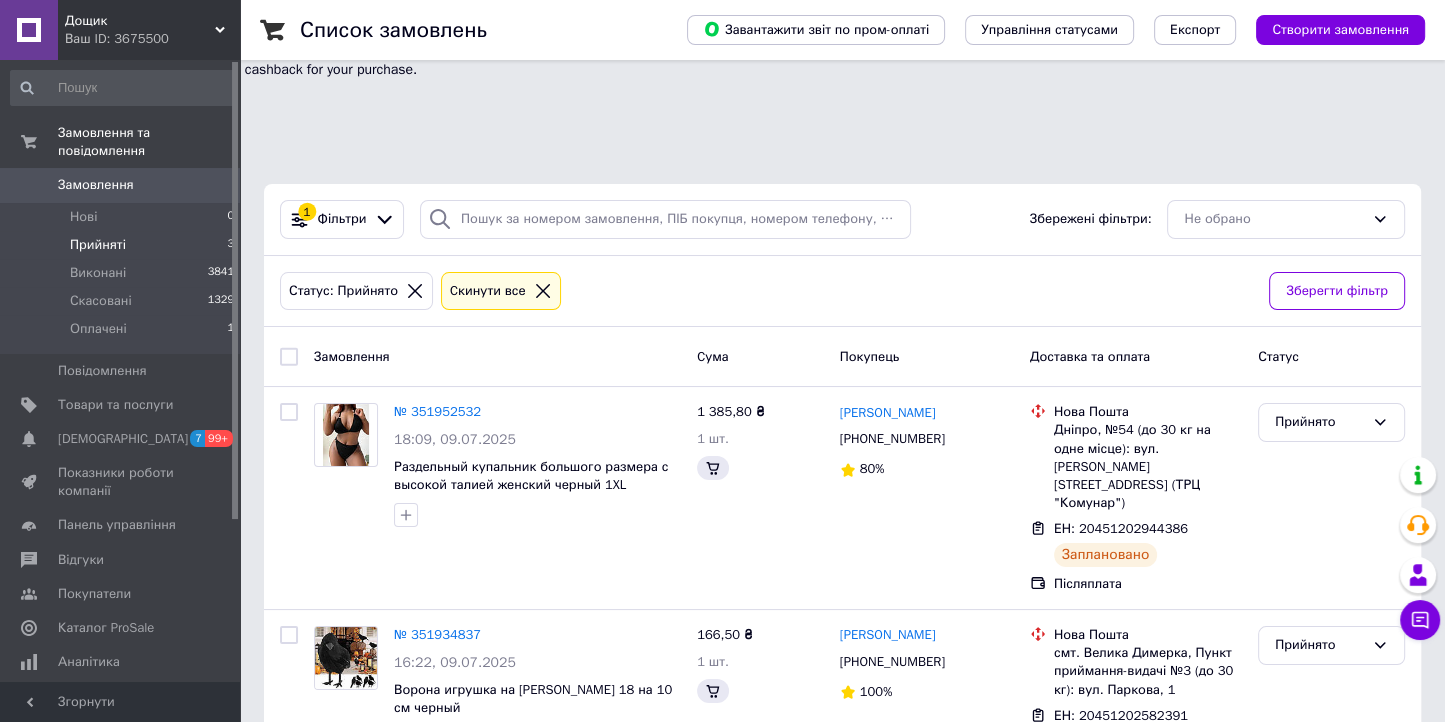 click on "Дощик" at bounding box center (140, 21) 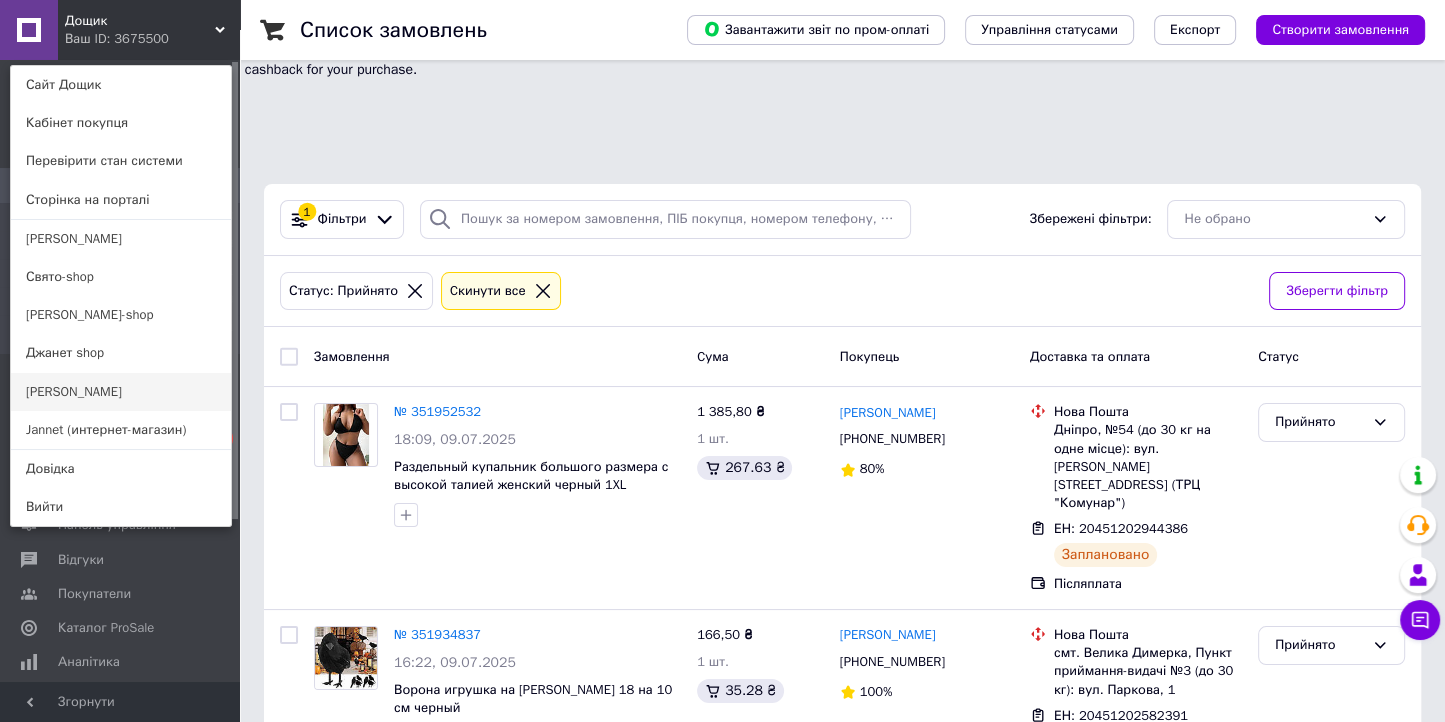 click on "[PERSON_NAME]" at bounding box center (121, 392) 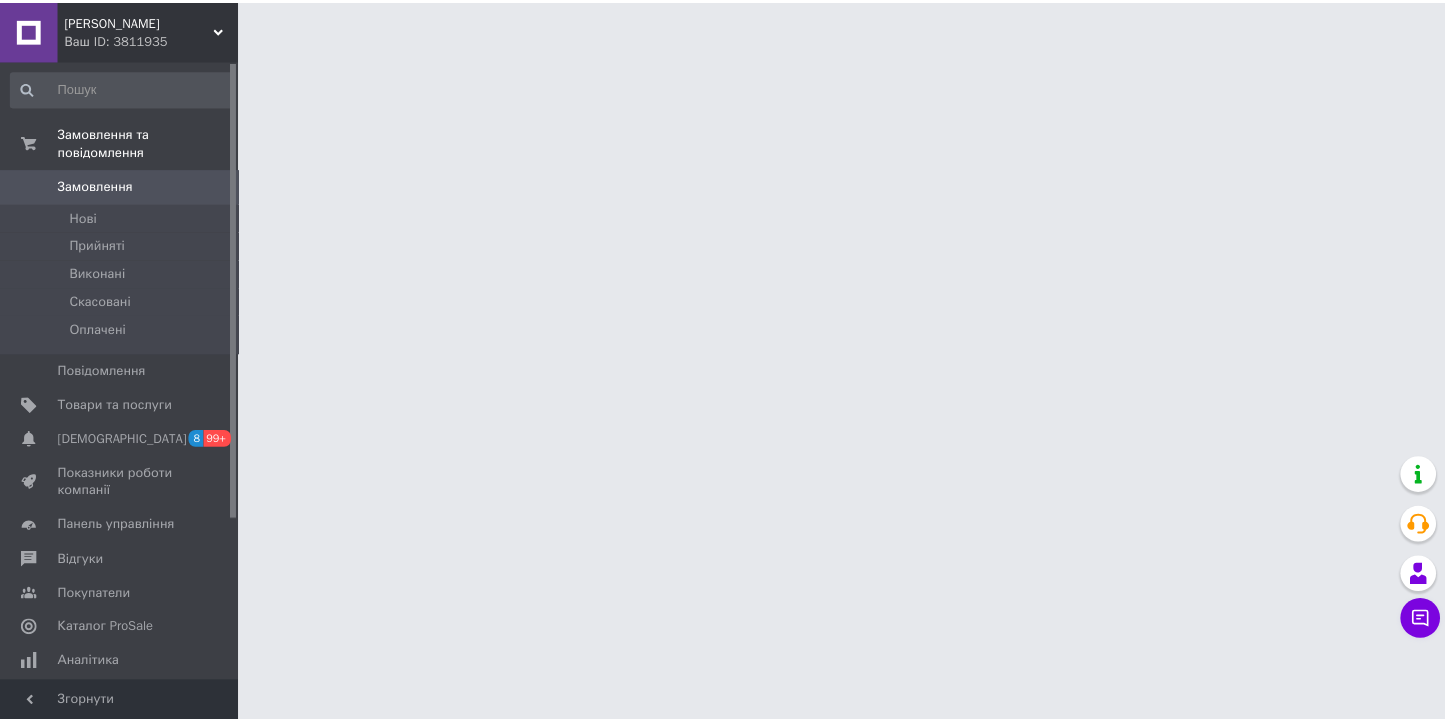 scroll, scrollTop: 0, scrollLeft: 0, axis: both 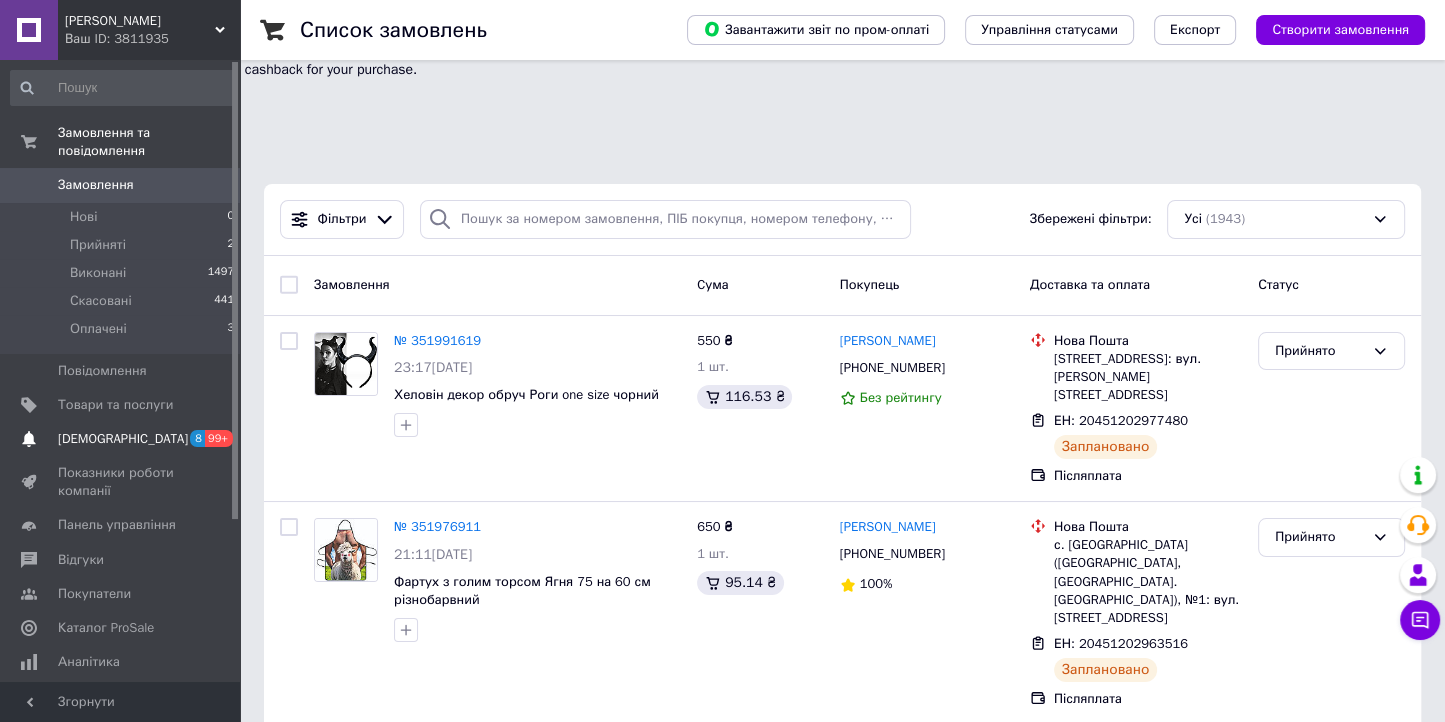 click on "[DEMOGRAPHIC_DATA]" at bounding box center [123, 439] 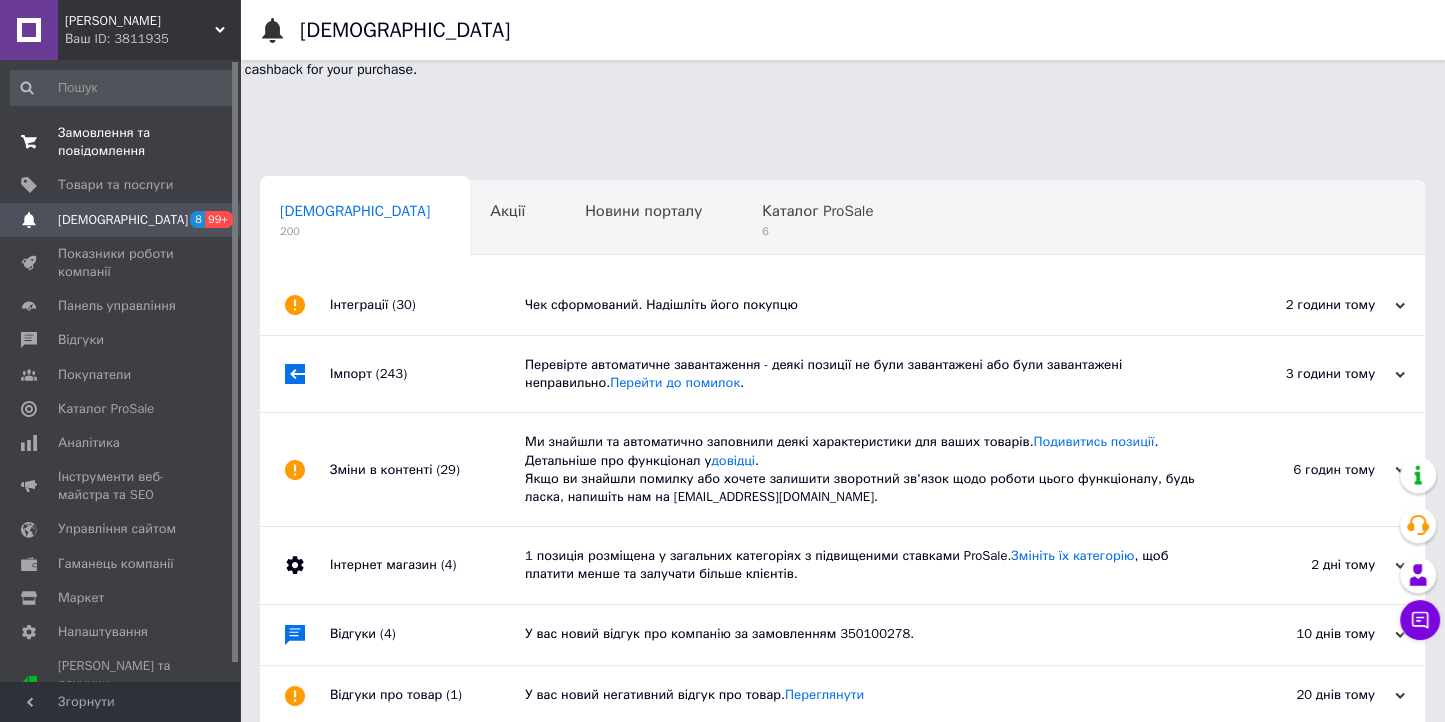 click on "Замовлення та повідомлення" at bounding box center (121, 142) 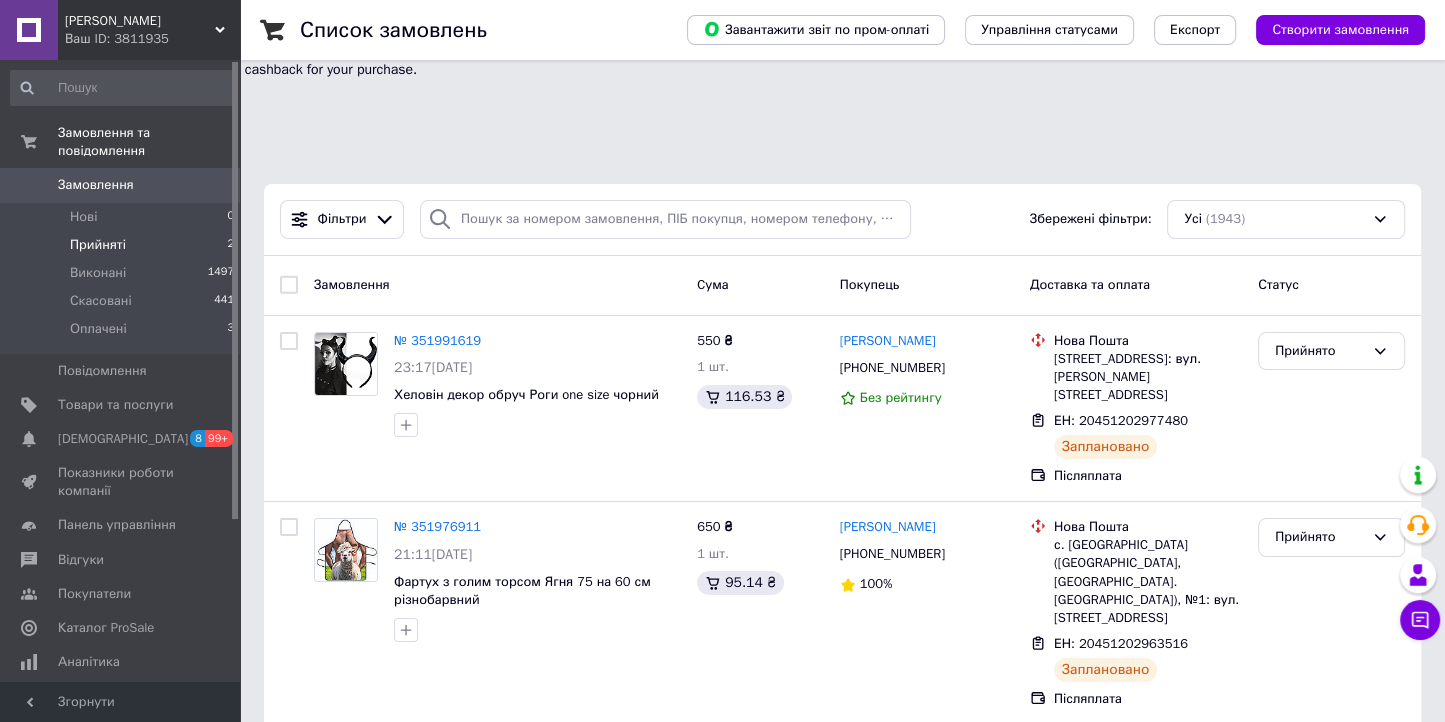 click on "Прийняті" at bounding box center (98, 245) 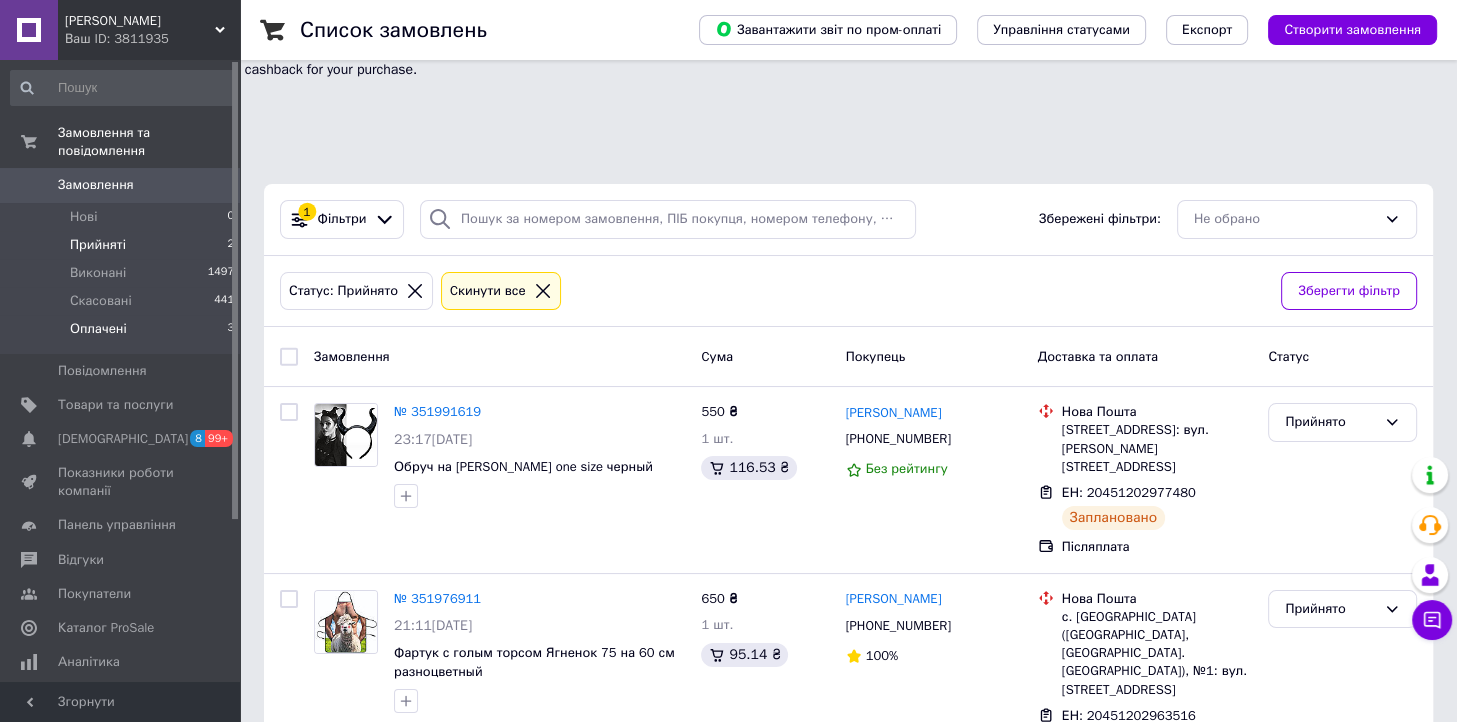 click on "Оплачені 3" at bounding box center (123, 334) 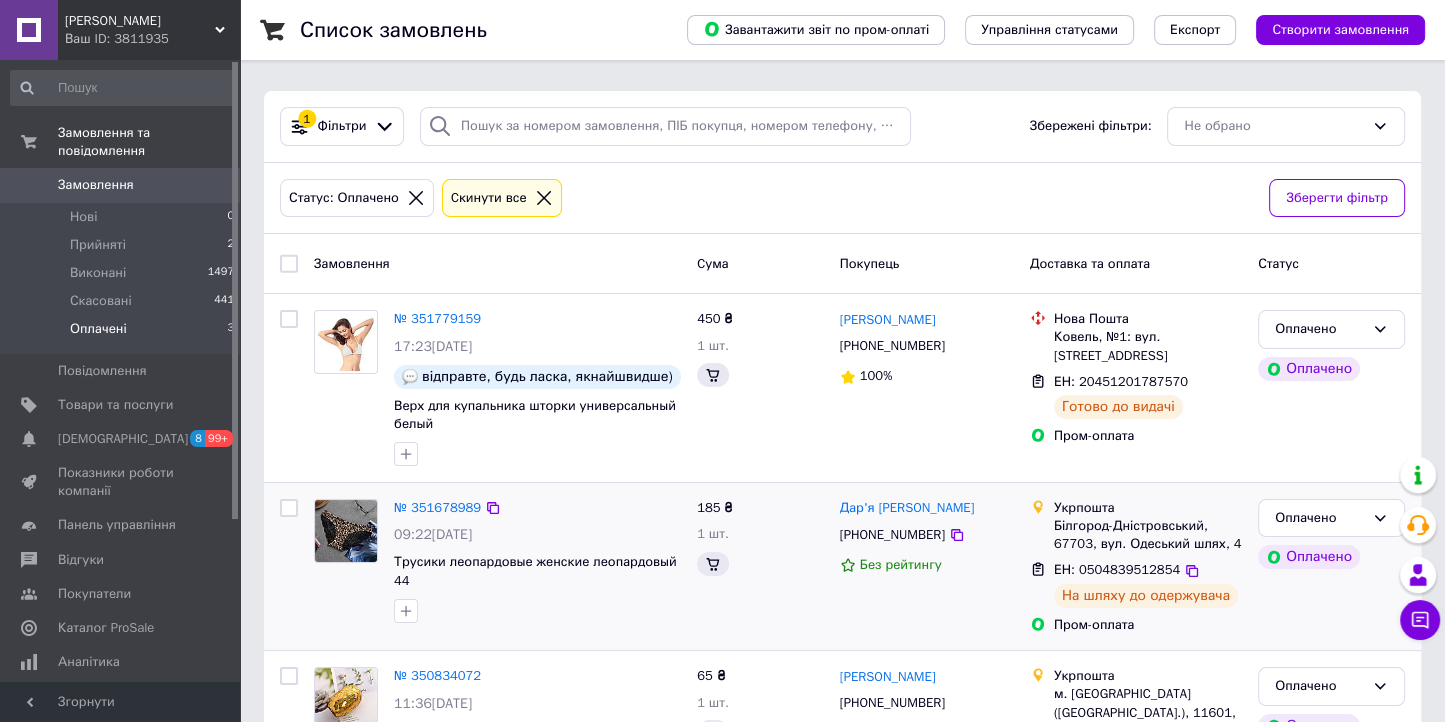 scroll, scrollTop: 112, scrollLeft: 0, axis: vertical 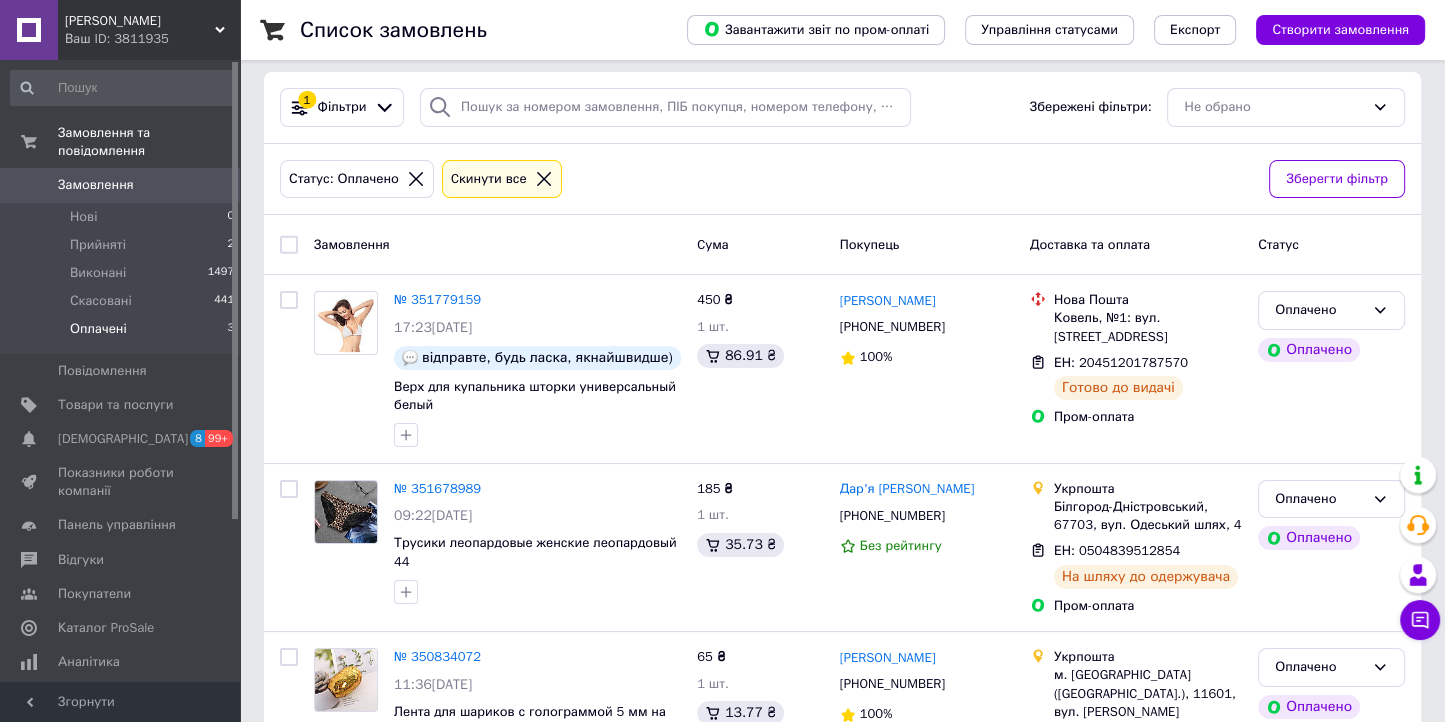 click on "[PERSON_NAME]" at bounding box center (140, 21) 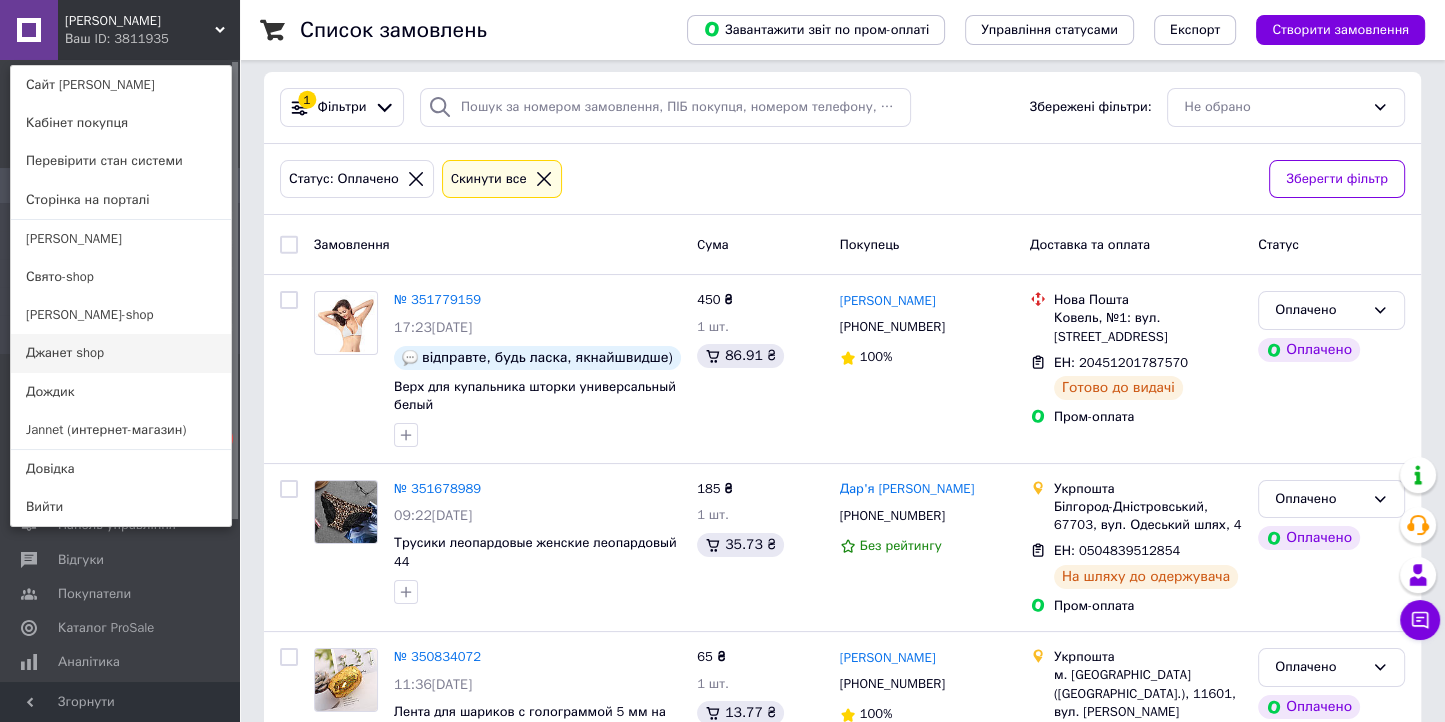 click on "Джанет shop" at bounding box center [121, 353] 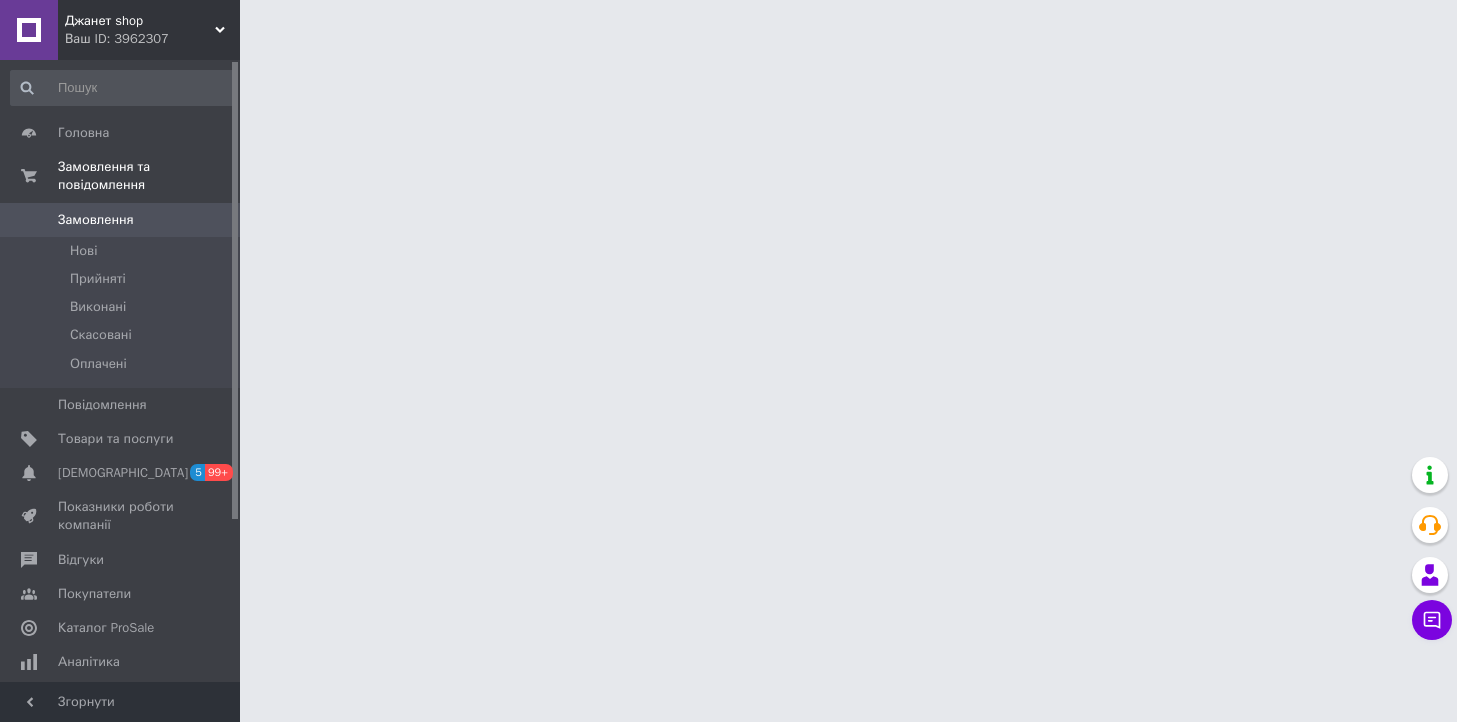 scroll, scrollTop: 0, scrollLeft: 0, axis: both 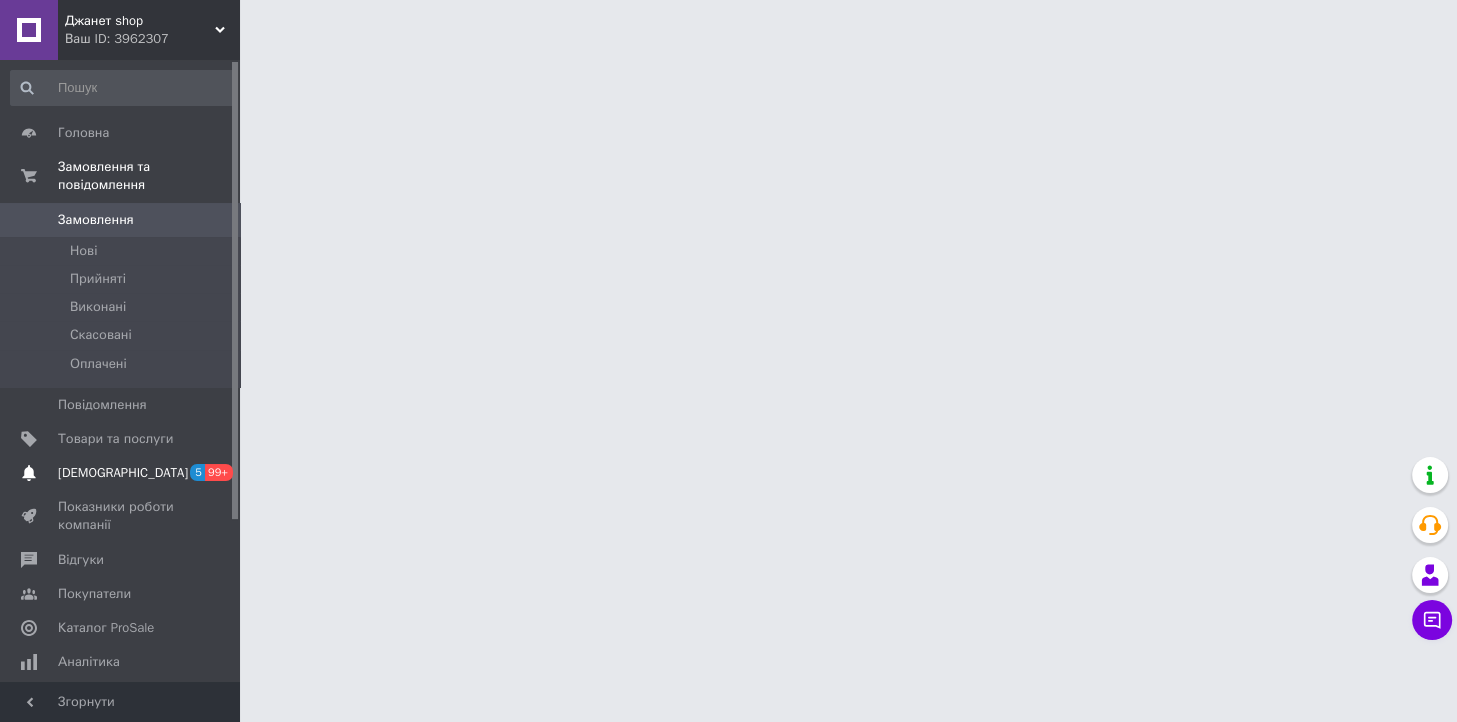 click on "[DEMOGRAPHIC_DATA]" at bounding box center (121, 473) 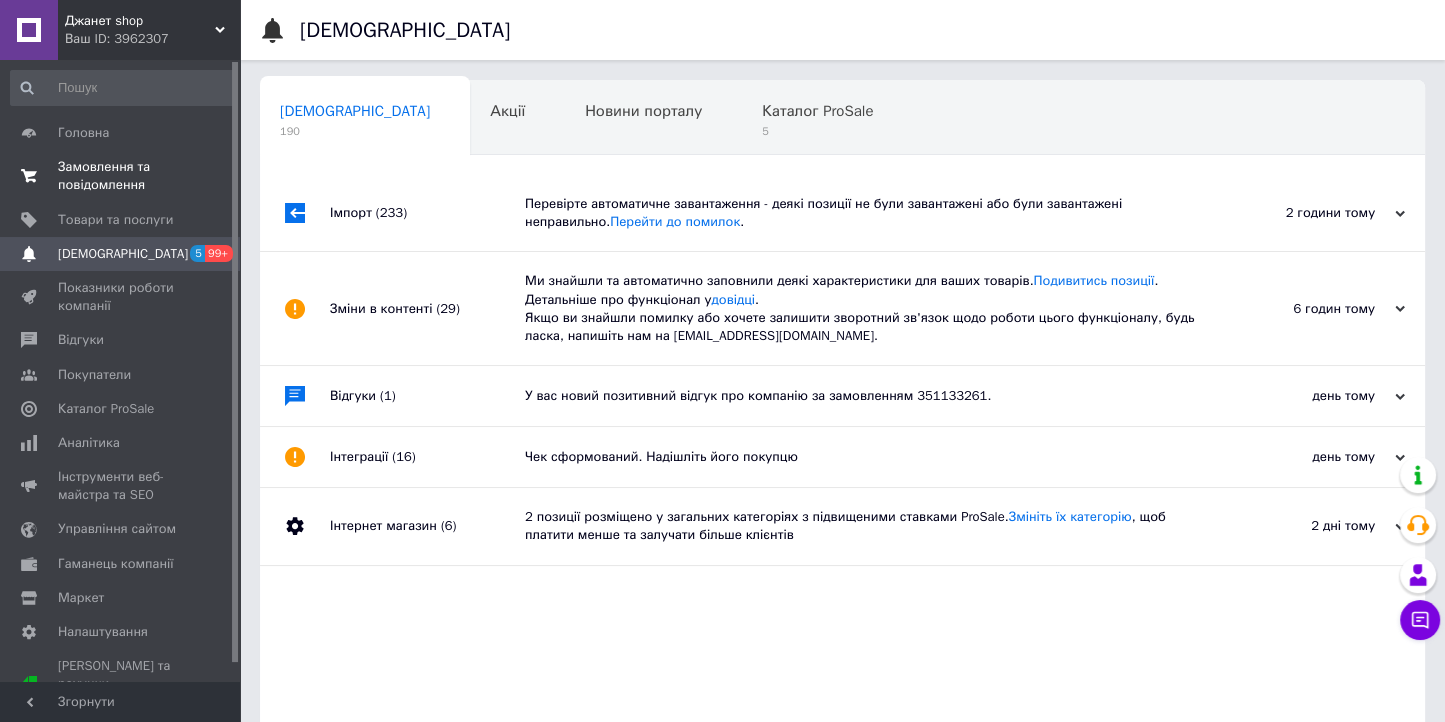 click on "Замовлення та повідомлення" at bounding box center [121, 176] 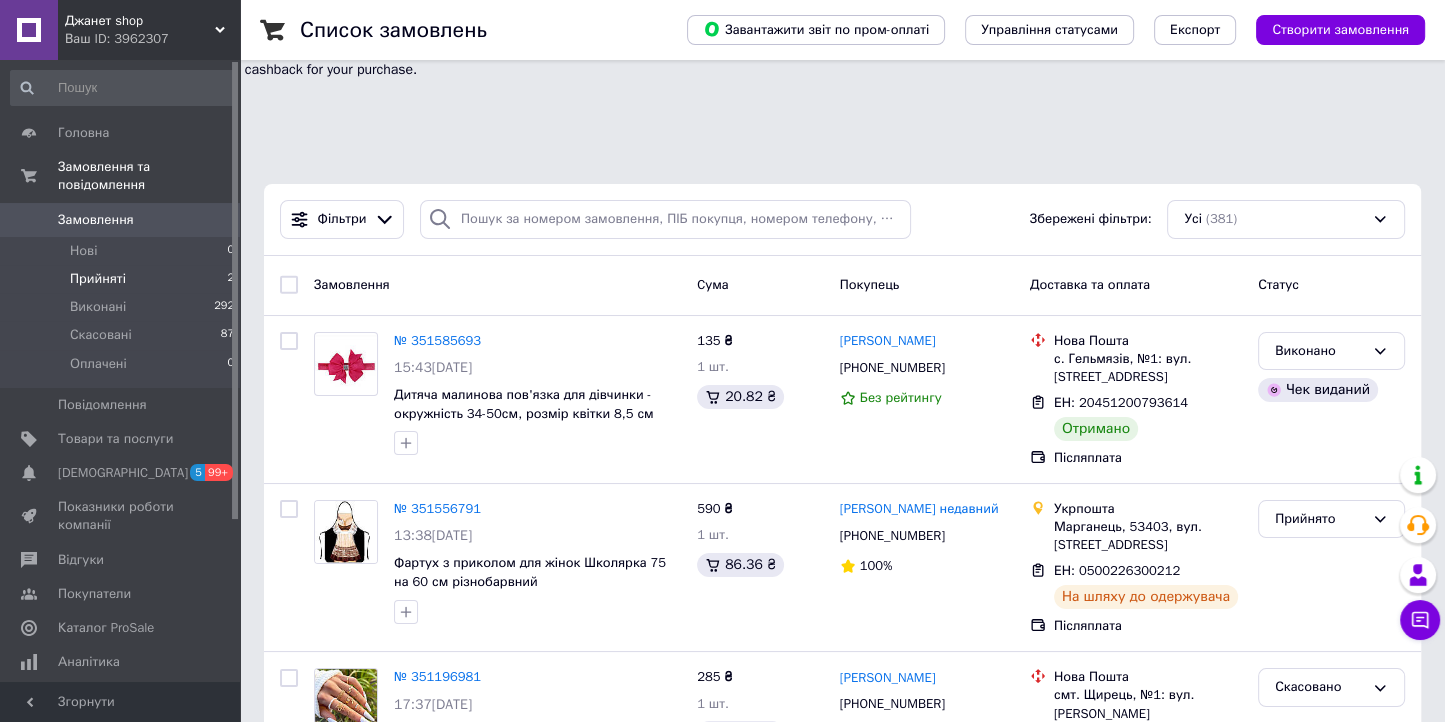 click on "Прийняті" at bounding box center [98, 279] 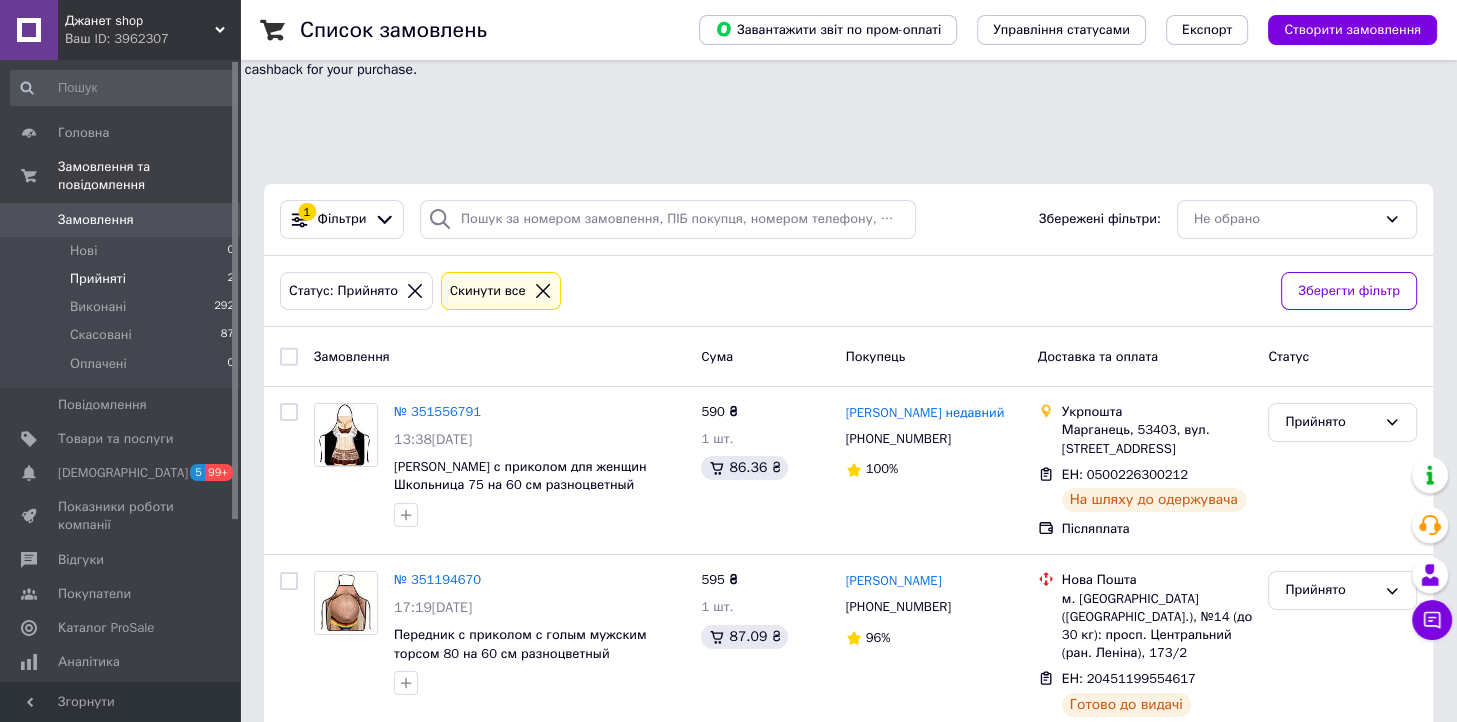 click on "Ваш ID: 3962307" at bounding box center (152, 39) 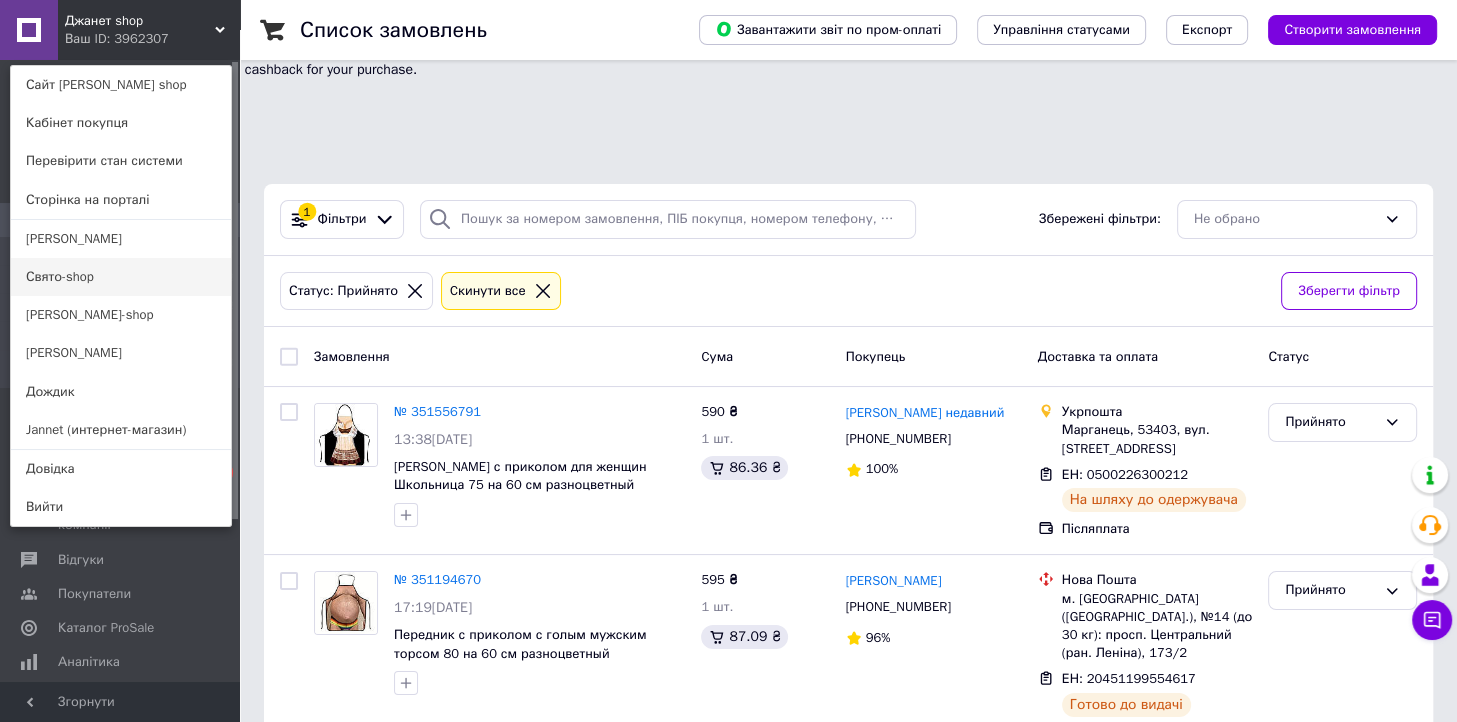 click on "Свято-shop" at bounding box center (121, 277) 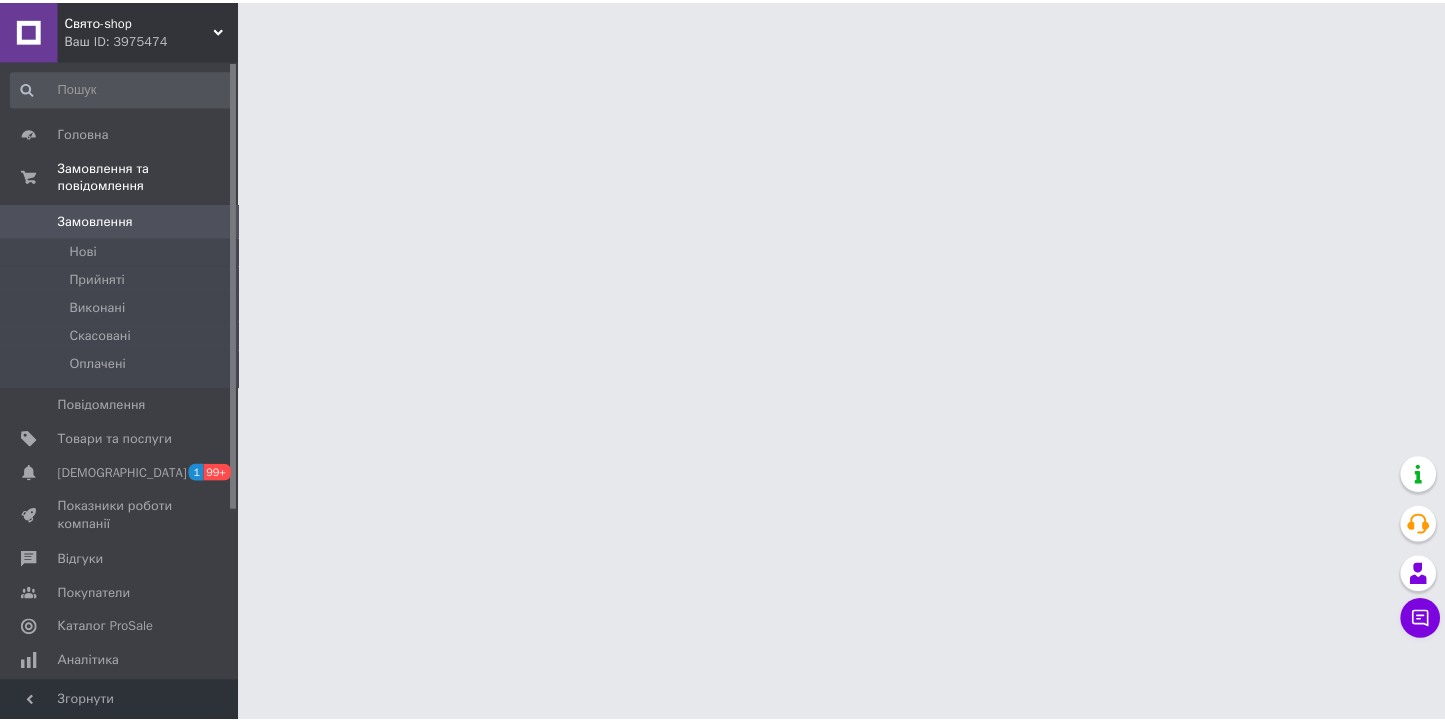 scroll, scrollTop: 0, scrollLeft: 0, axis: both 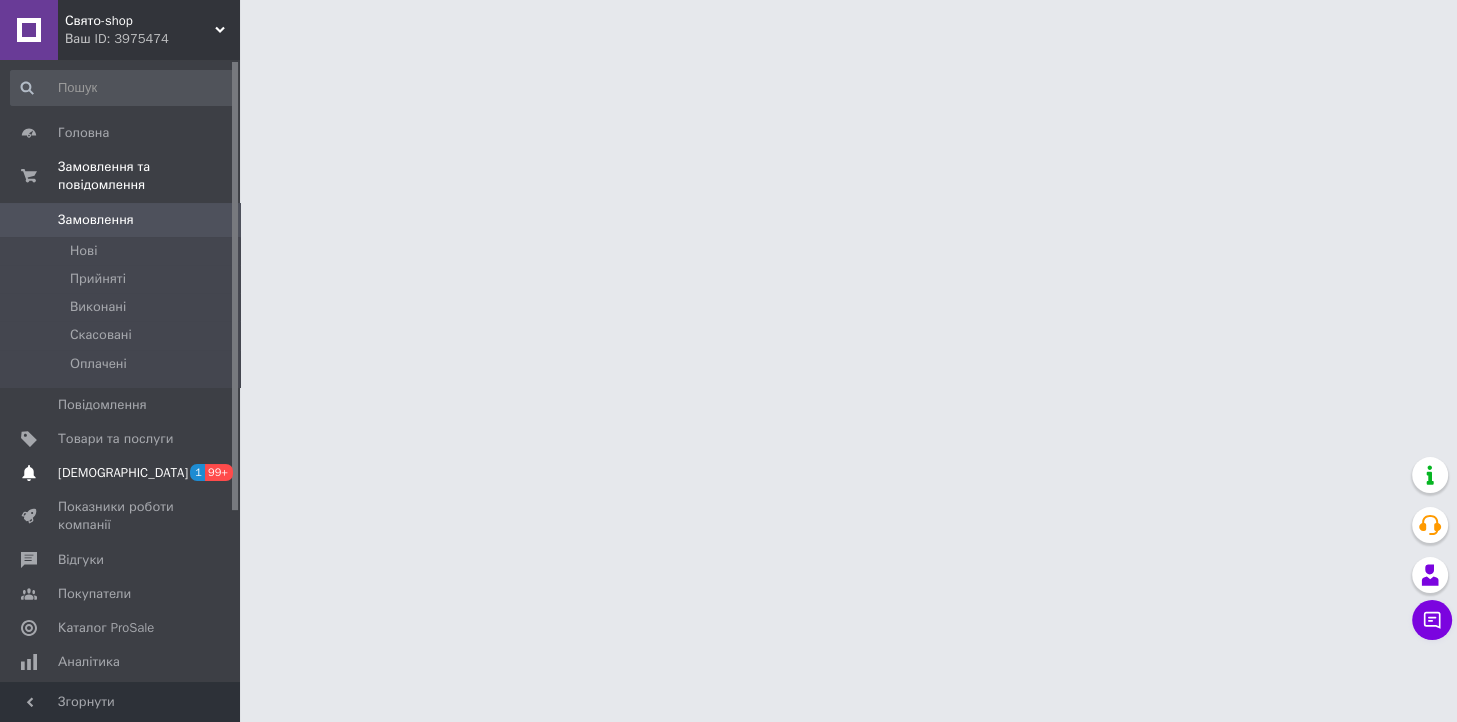 click on "[DEMOGRAPHIC_DATA]" at bounding box center [121, 473] 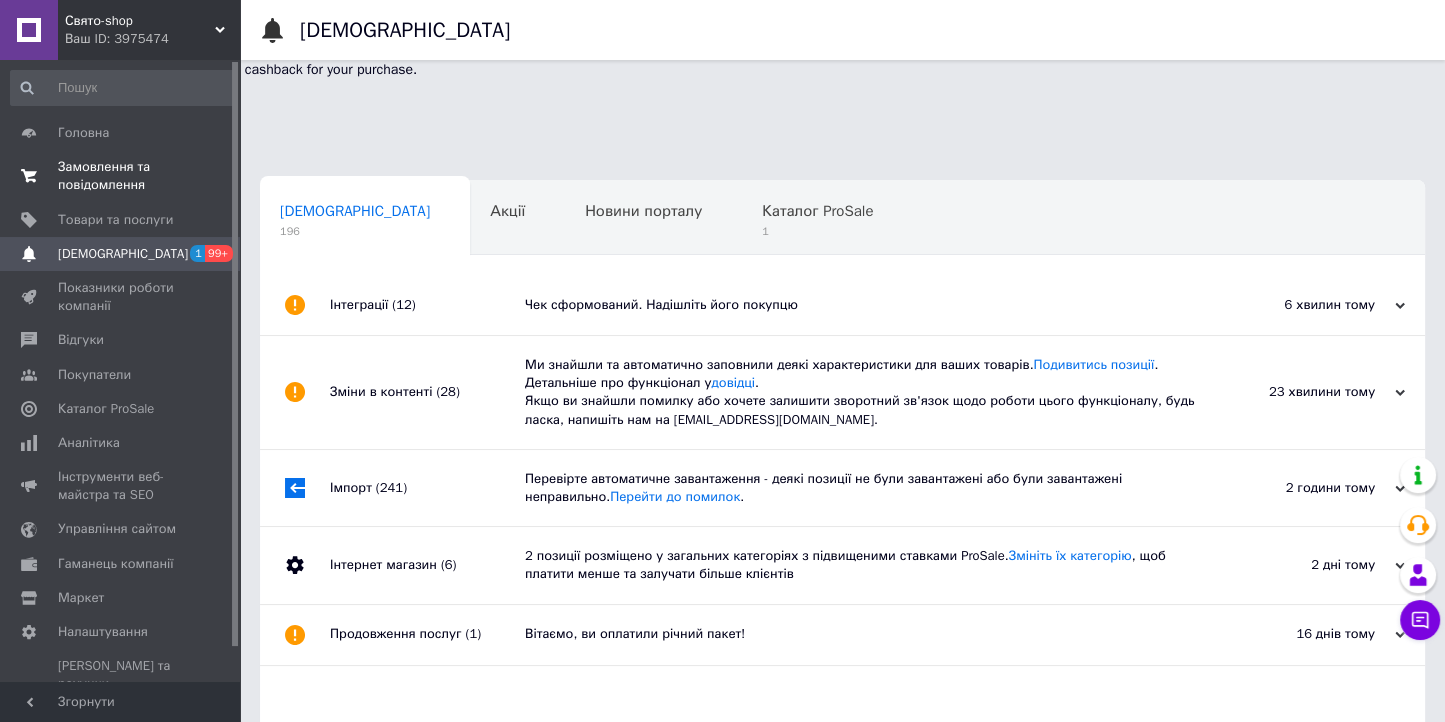 click on "Замовлення та повідомлення" at bounding box center [121, 176] 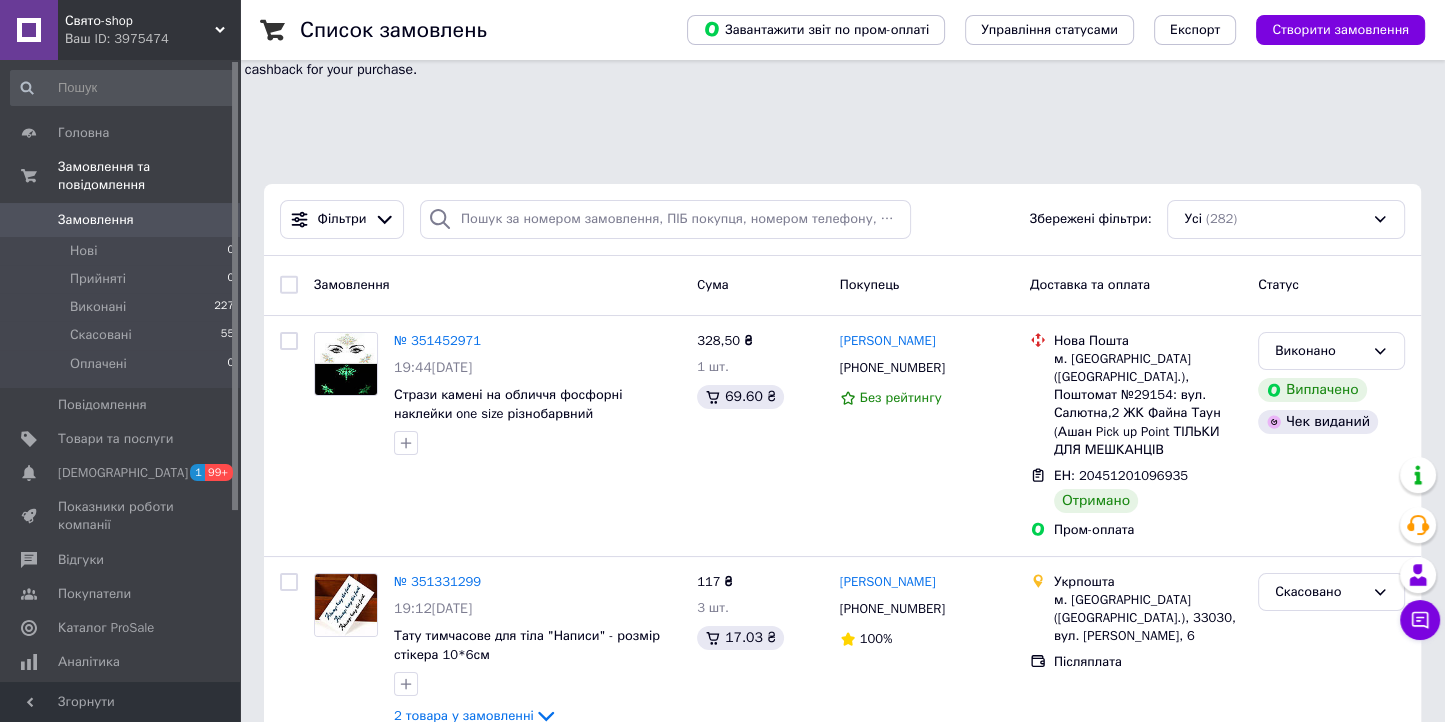 click on "Свято-shop" at bounding box center [140, 21] 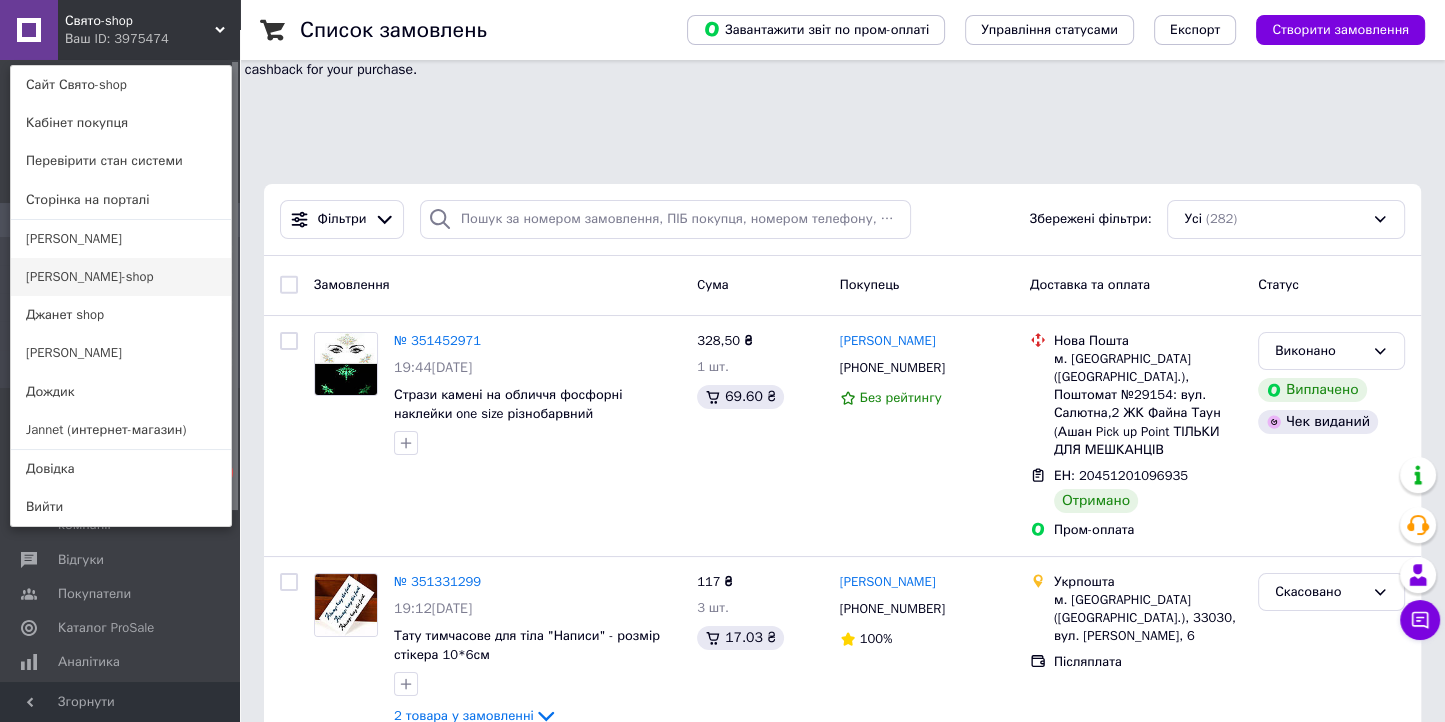 click on "[PERSON_NAME]-shop" at bounding box center [121, 277] 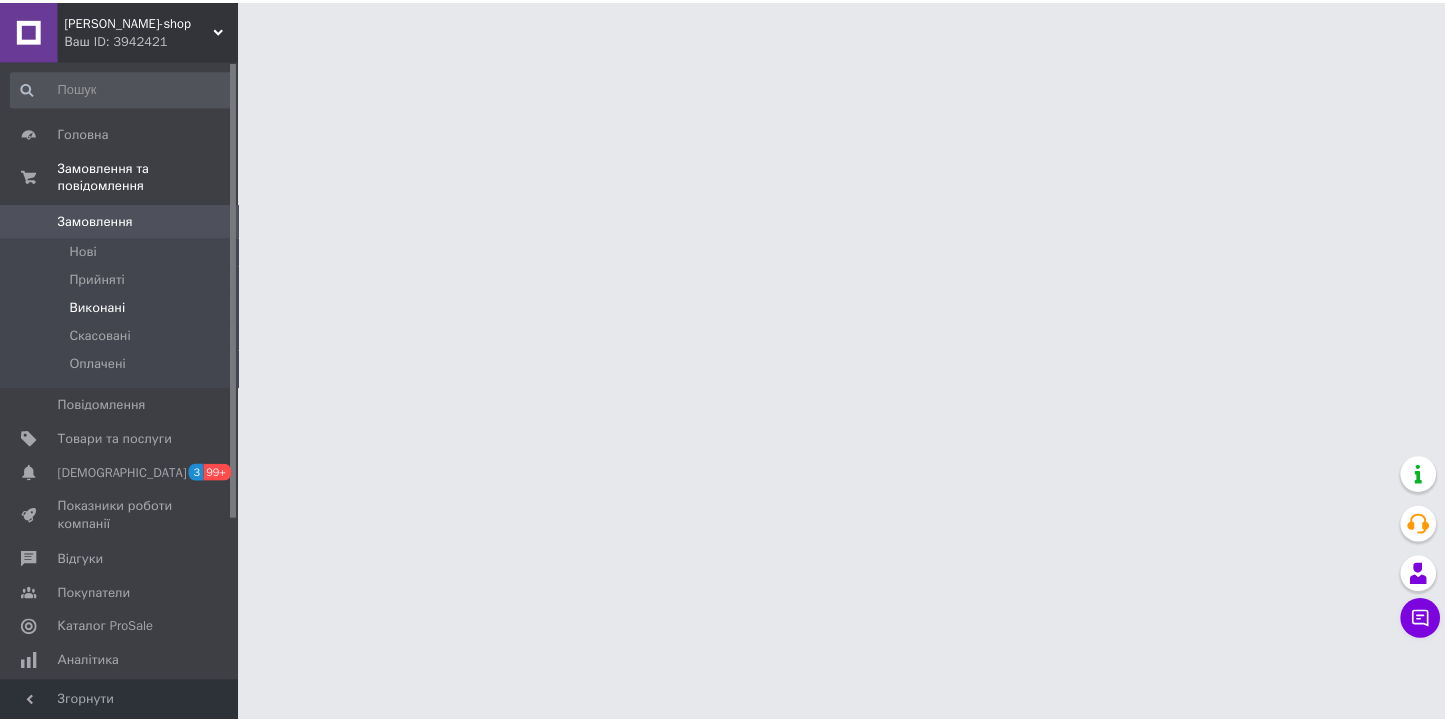 scroll, scrollTop: 0, scrollLeft: 0, axis: both 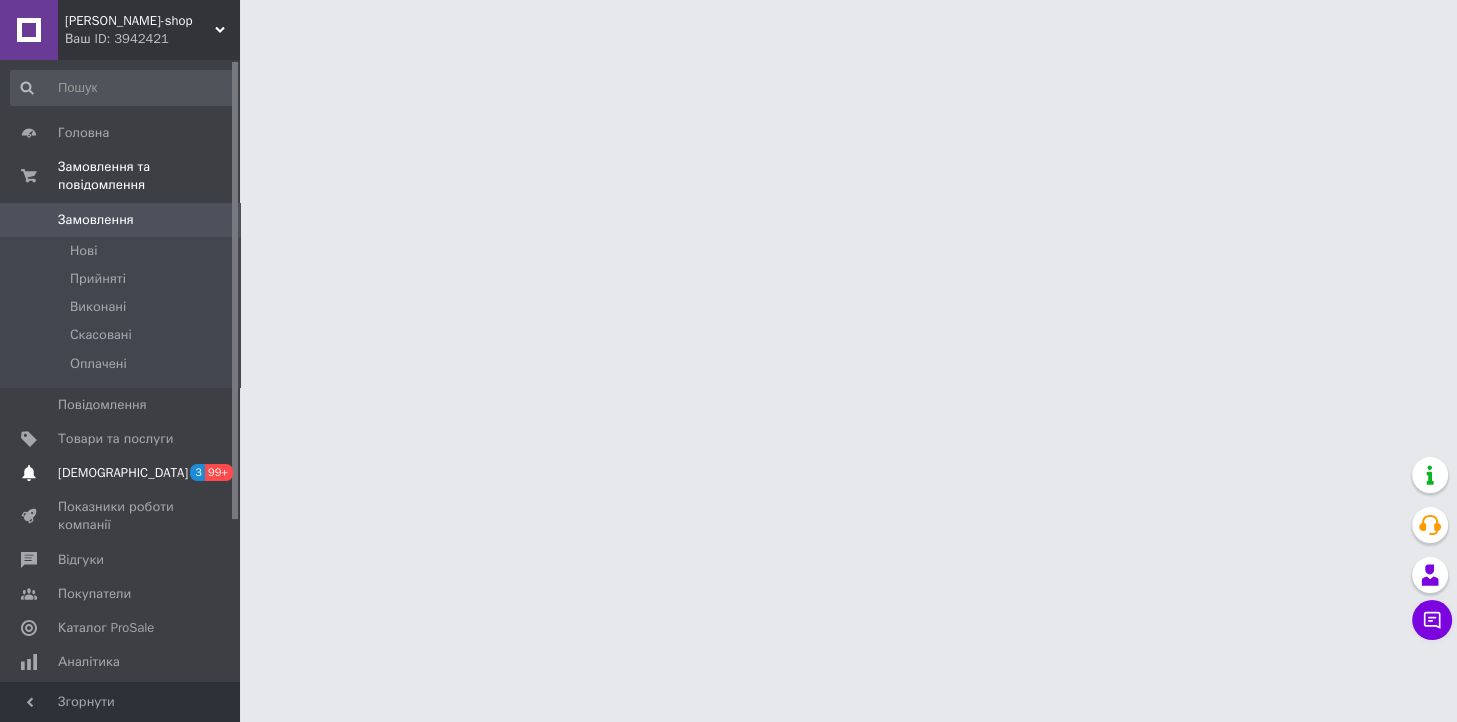 click on "Сповіщення 3 99+" at bounding box center [123, 473] 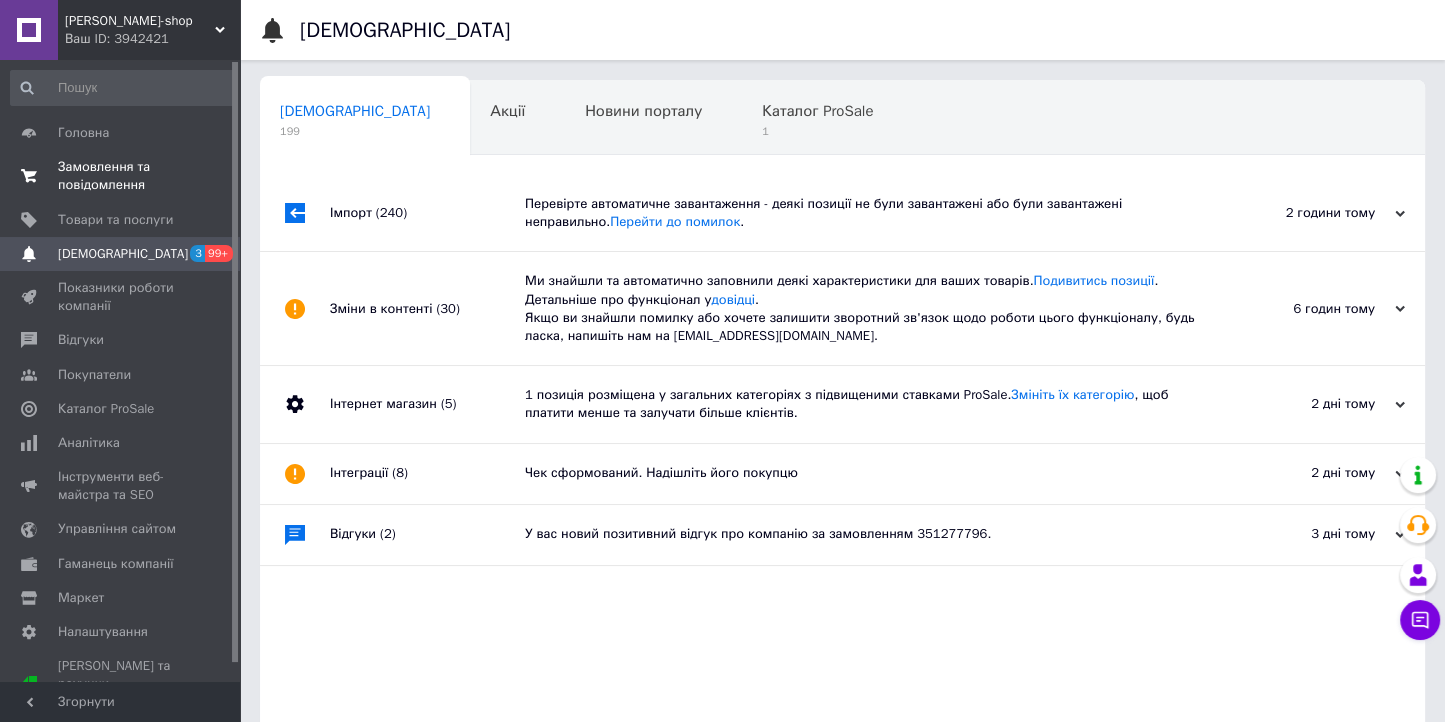 click on "Замовлення та повідомлення" at bounding box center (121, 176) 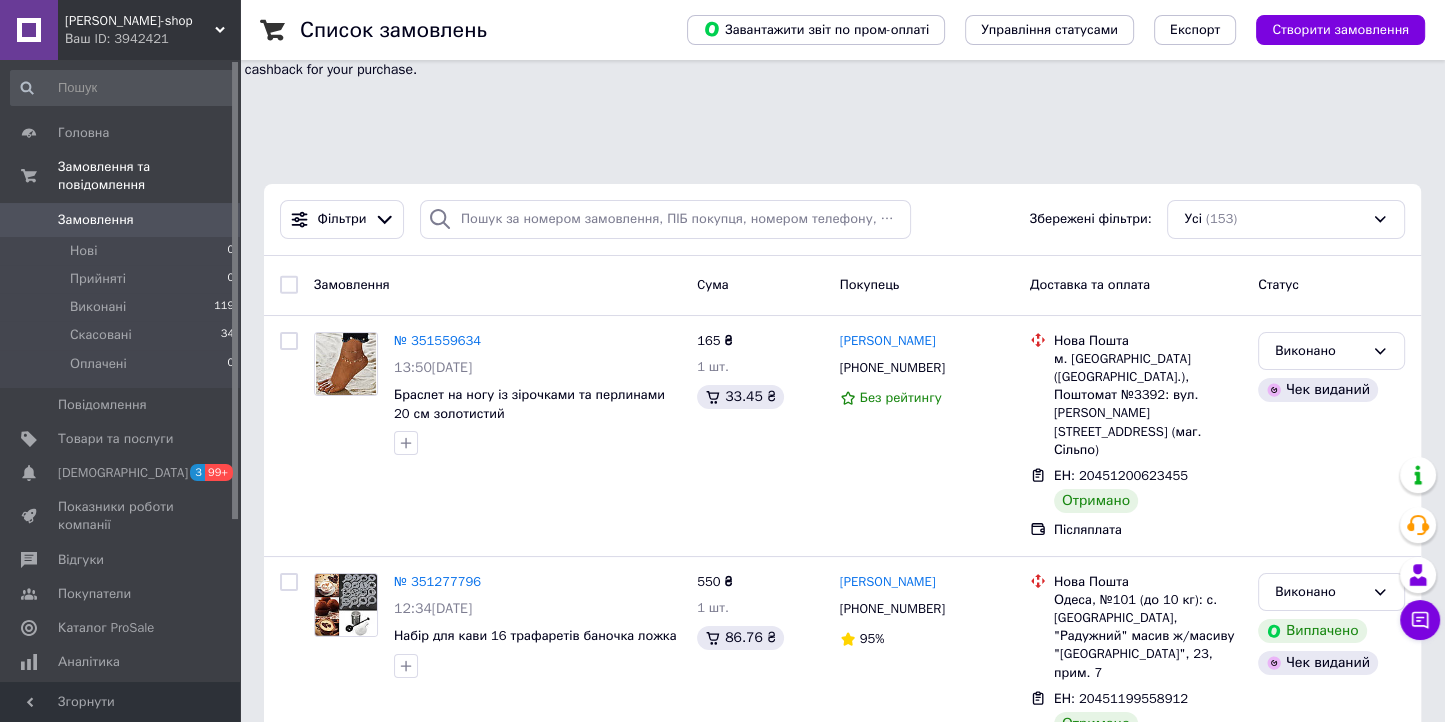 click on "[PERSON_NAME]-shop" at bounding box center [140, 21] 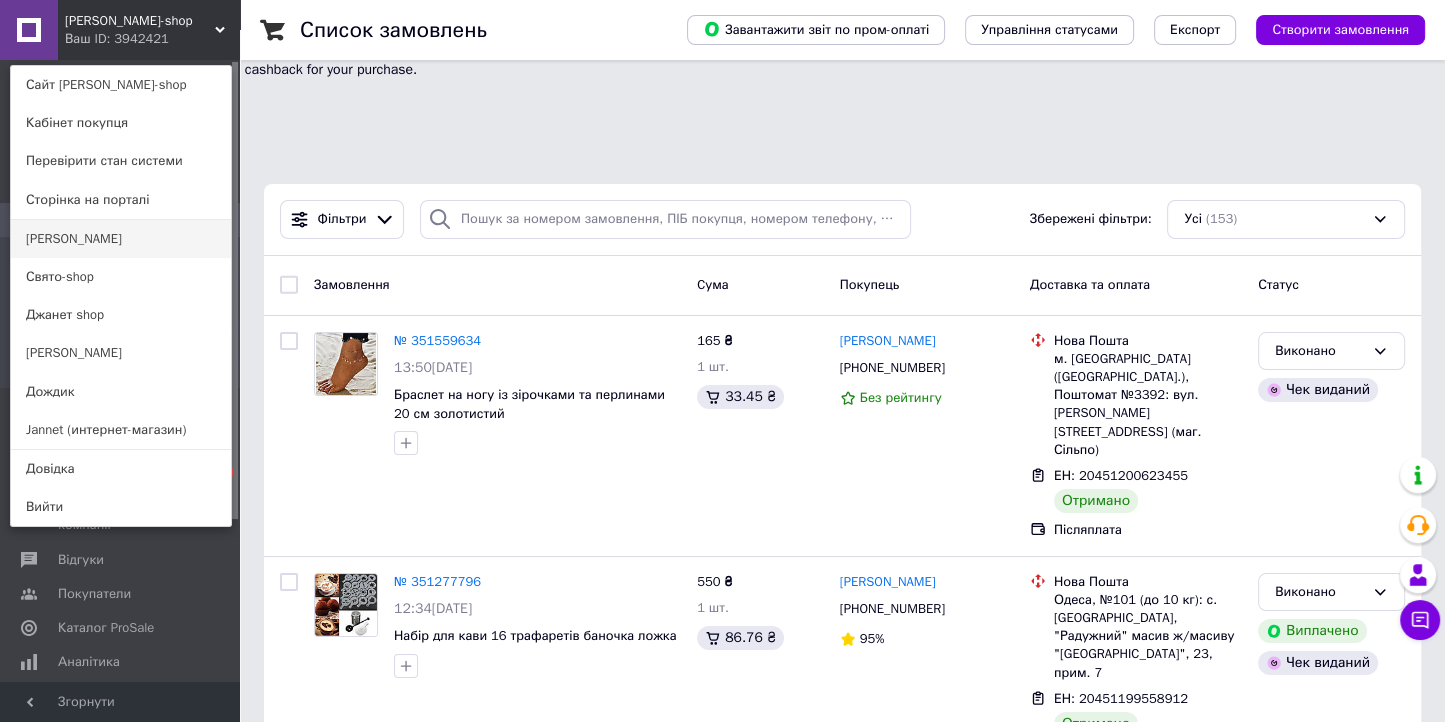 click on "[PERSON_NAME]" at bounding box center (121, 239) 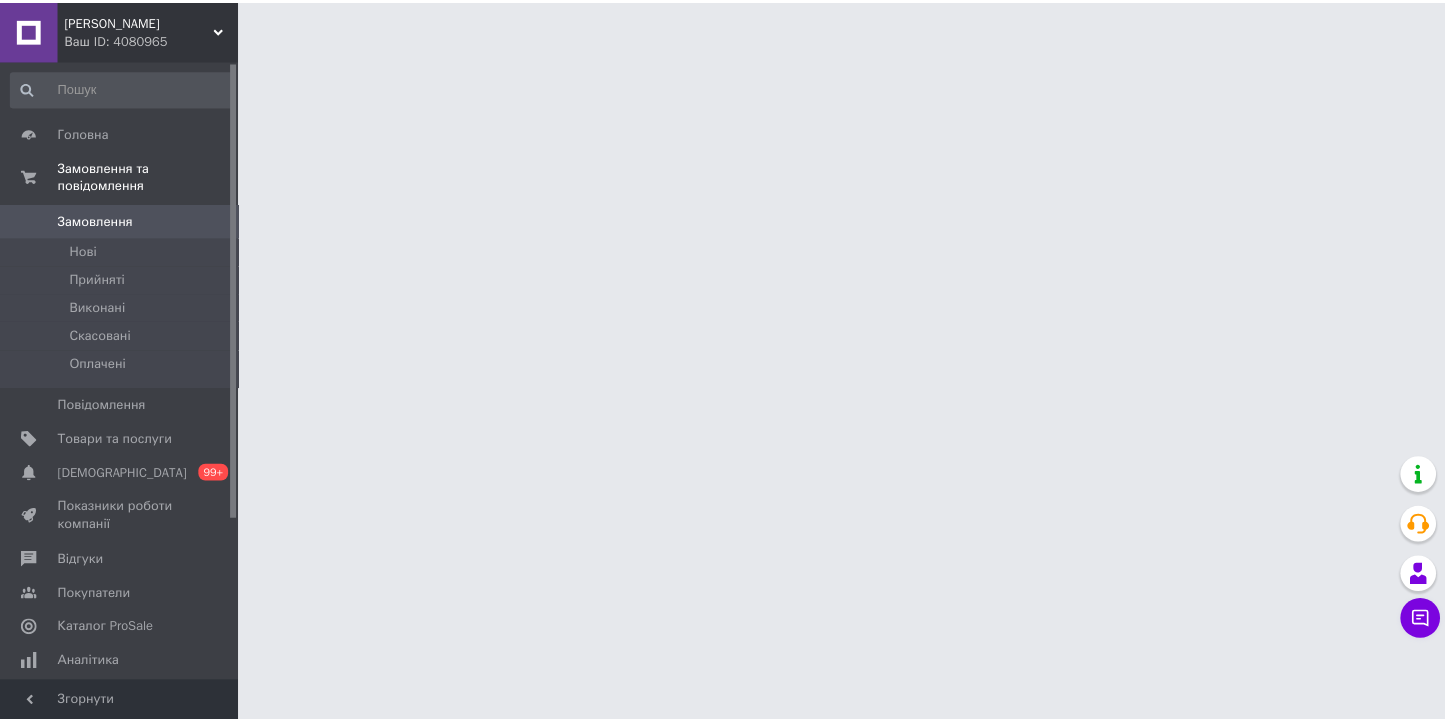 scroll, scrollTop: 0, scrollLeft: 0, axis: both 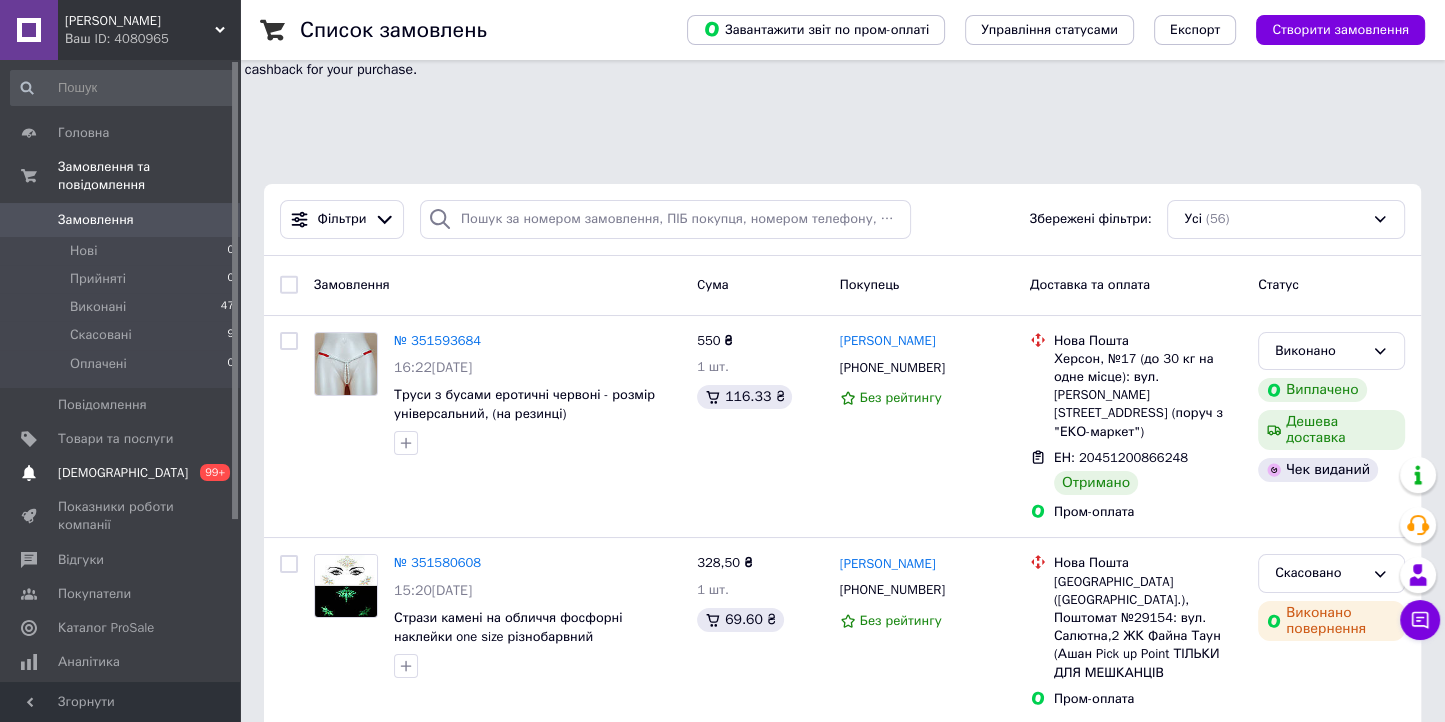 click on "[DEMOGRAPHIC_DATA]" at bounding box center (121, 473) 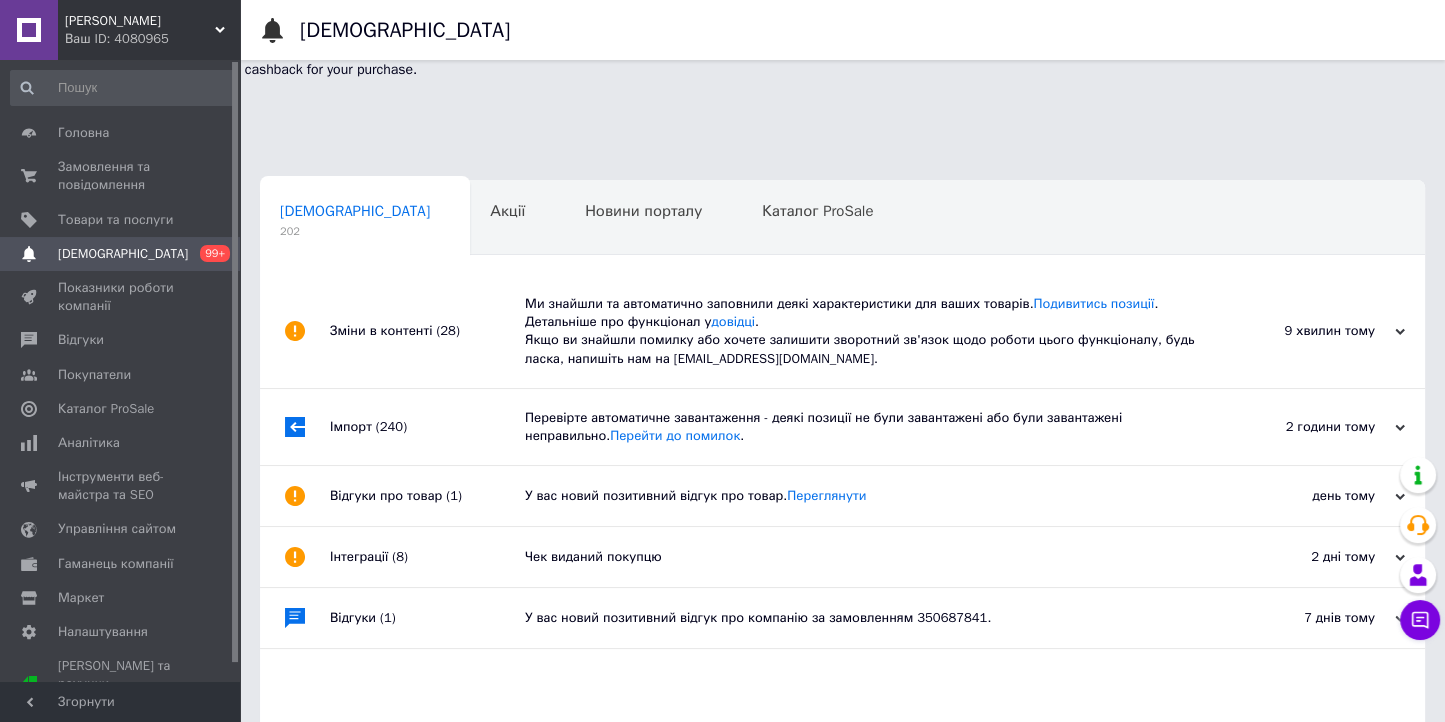 click on "[PERSON_NAME]" at bounding box center [140, 21] 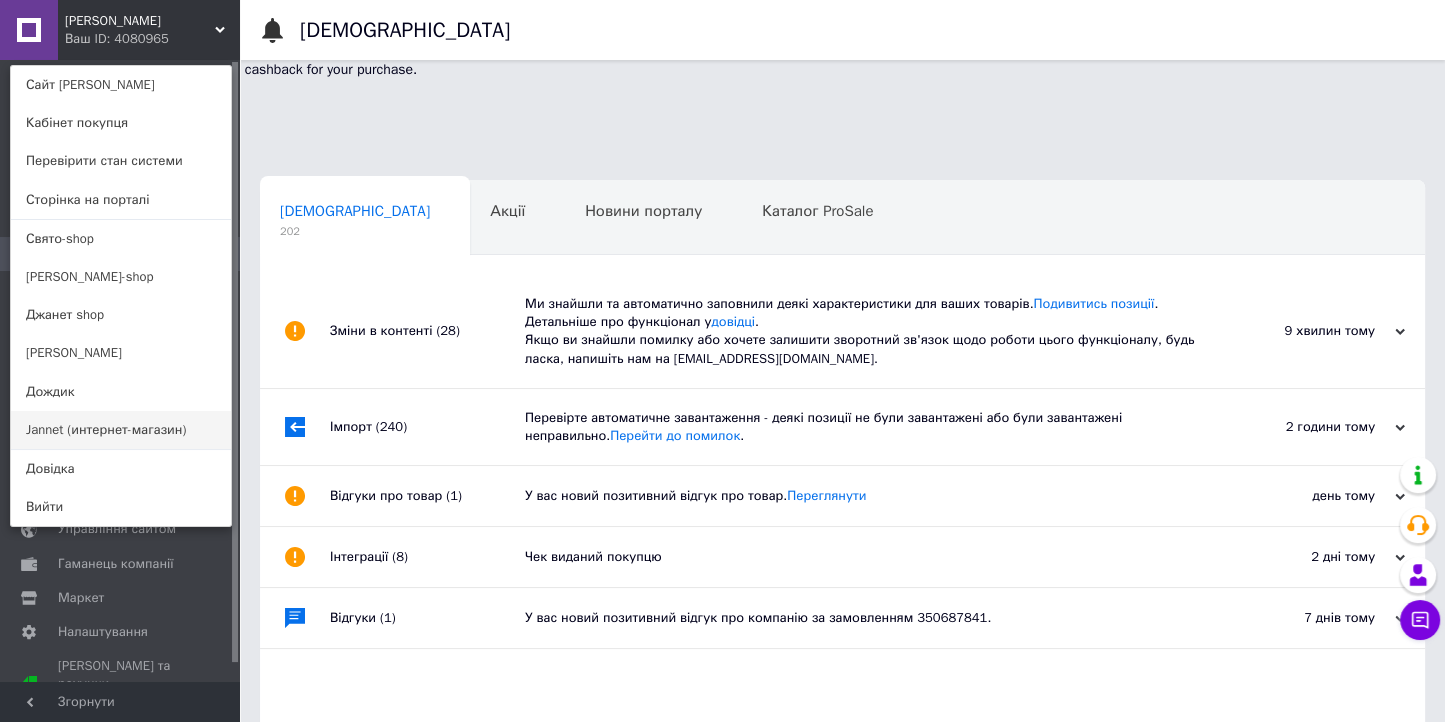 click on "Jannet (интернет-магазин)" at bounding box center [121, 430] 